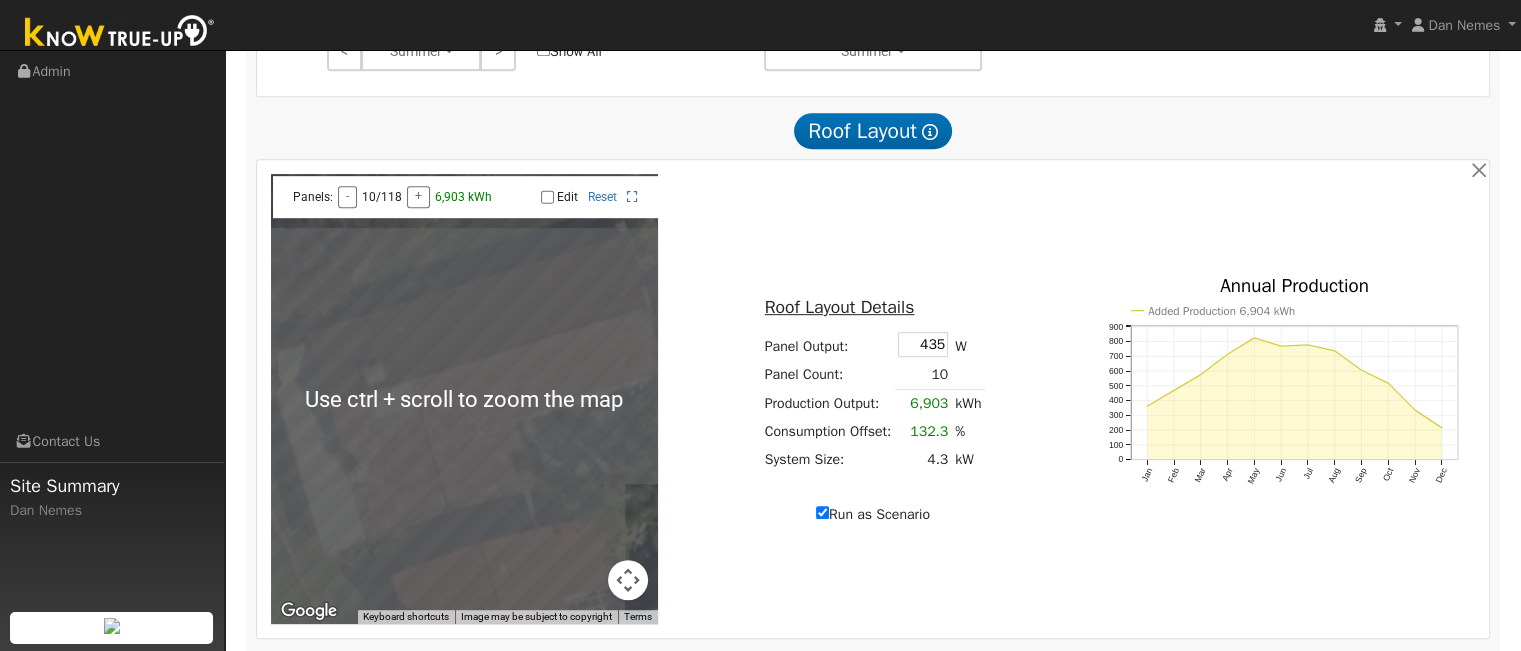 scroll, scrollTop: 962, scrollLeft: 0, axis: vertical 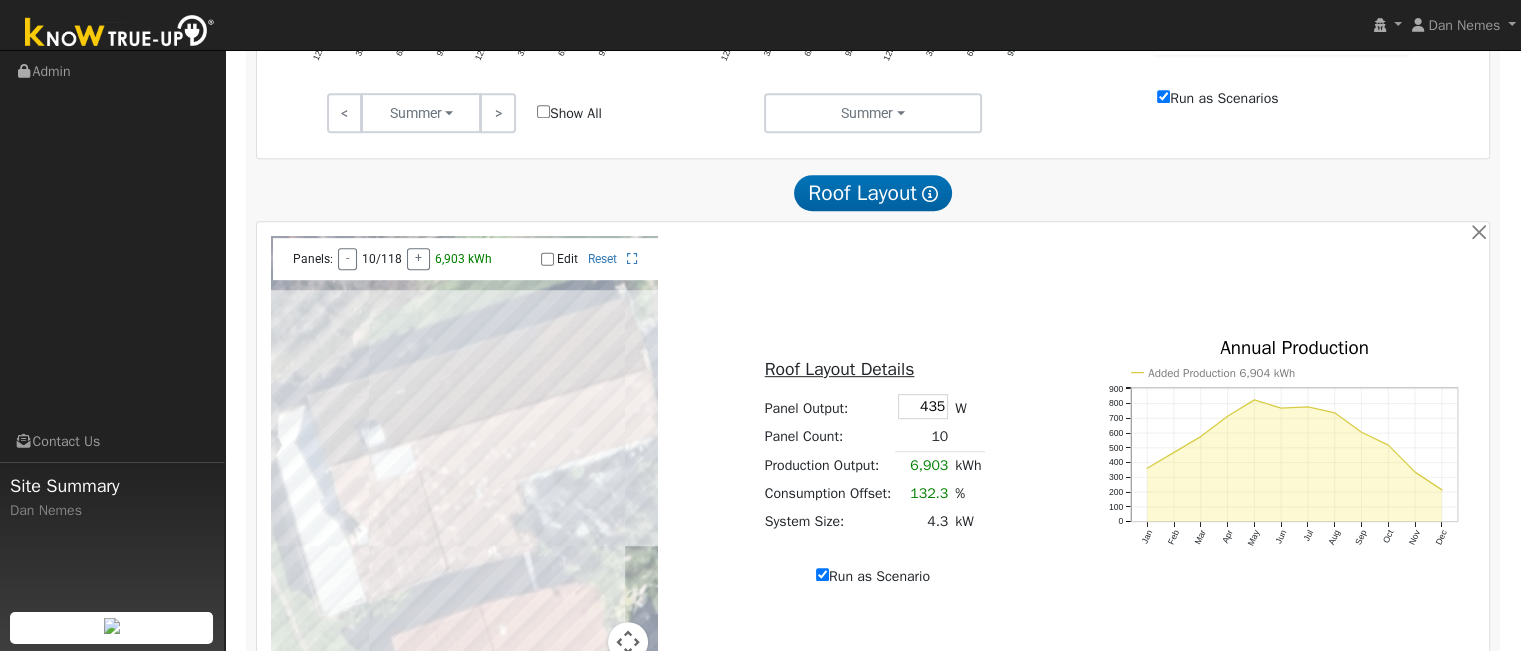 click on "Edit" at bounding box center (567, 259) 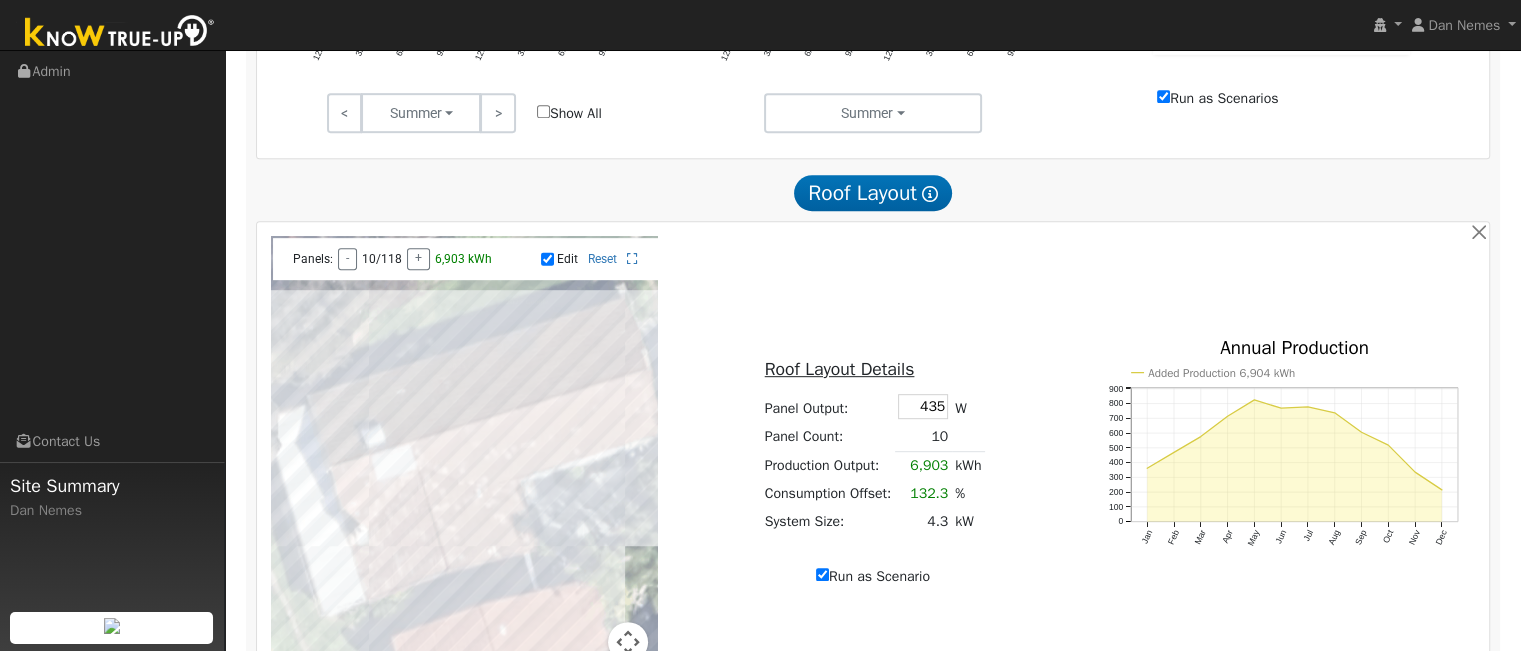 click at bounding box center [465, 461] 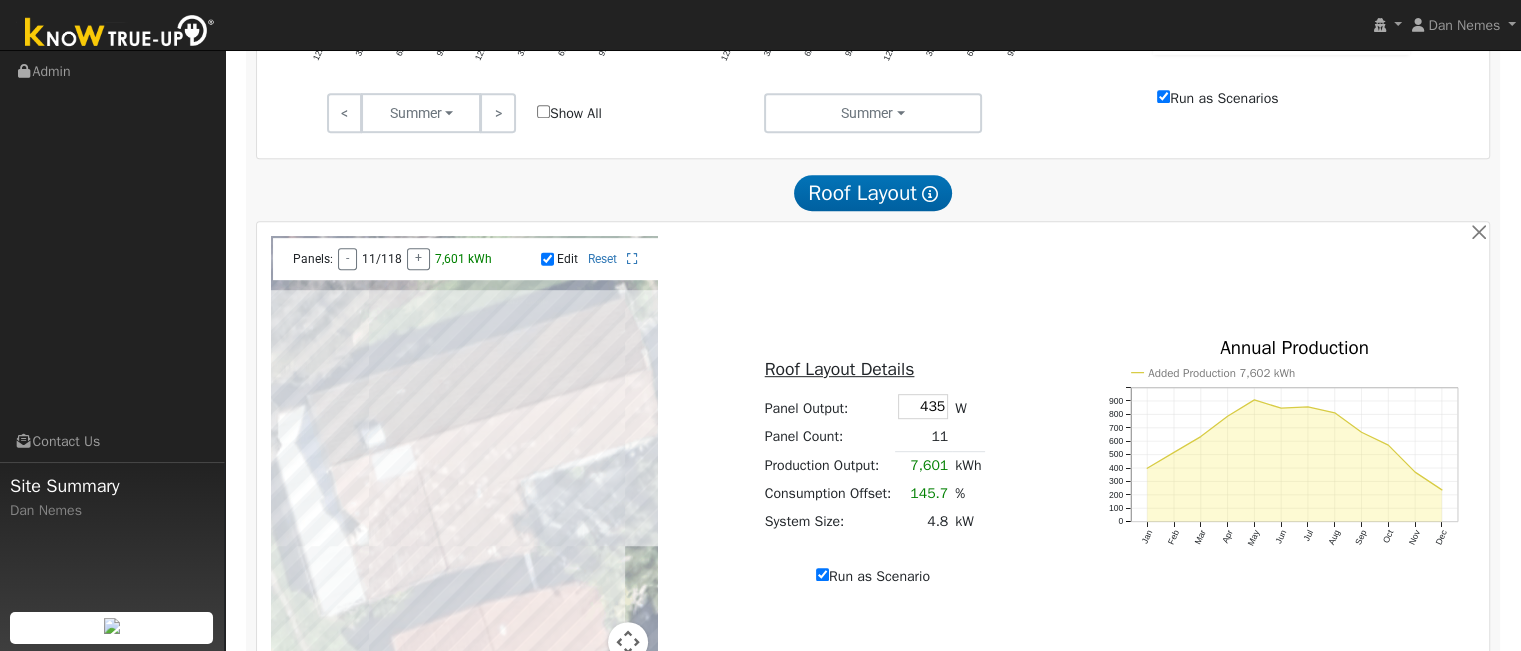 click at bounding box center (465, 461) 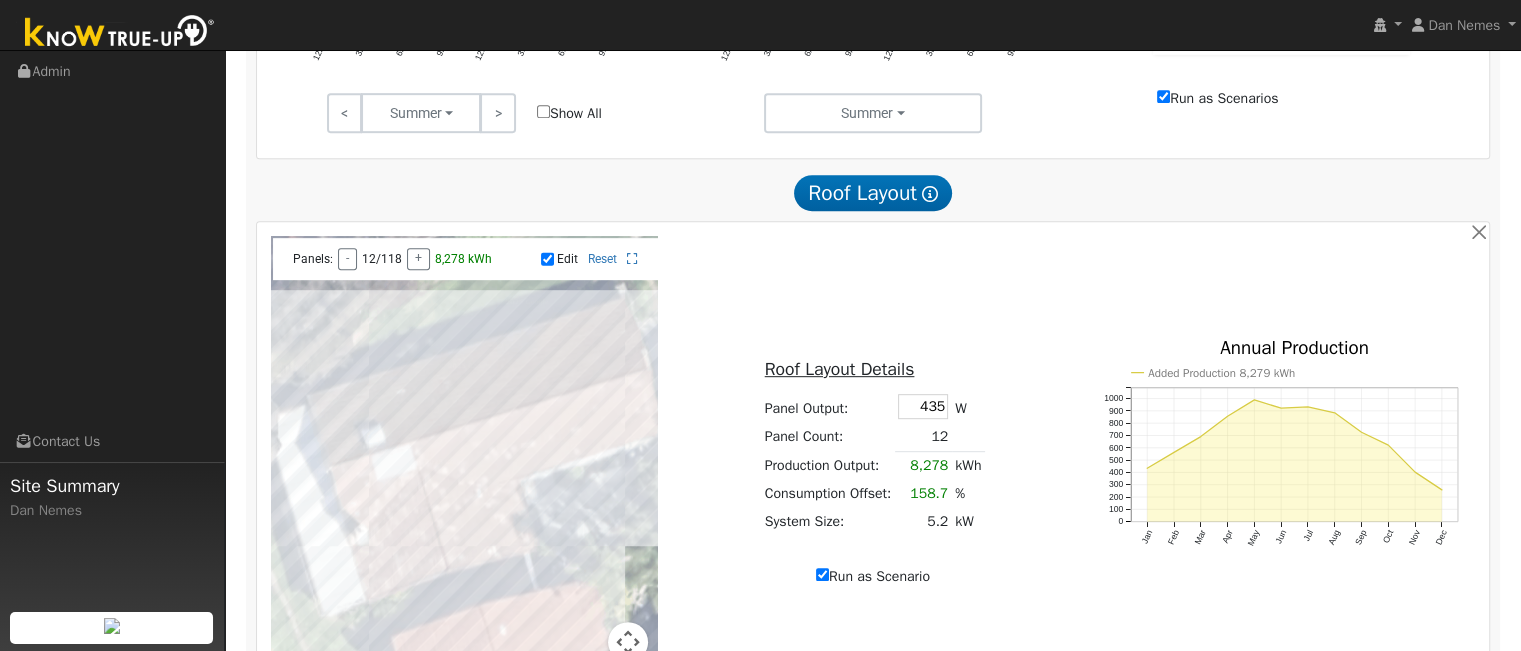 click on "Edit Reset" at bounding box center [566, 259] 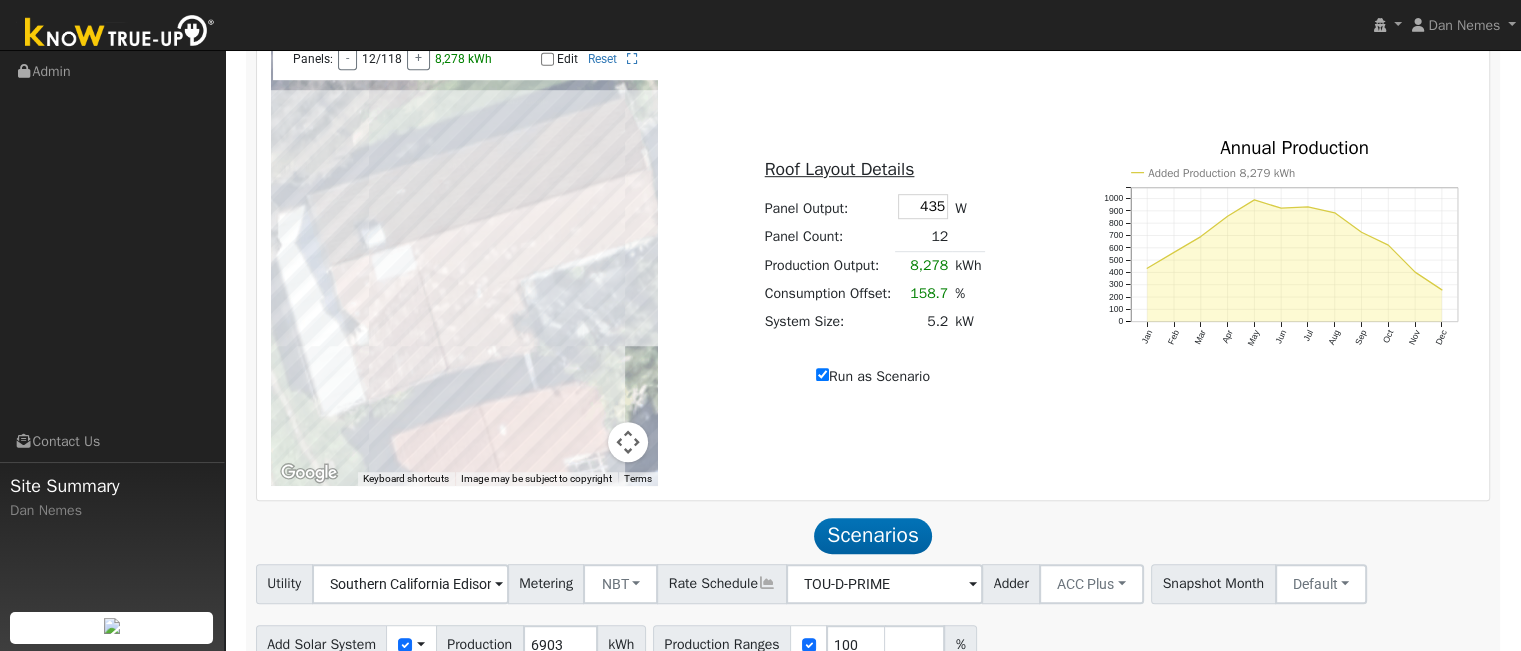 scroll, scrollTop: 1262, scrollLeft: 0, axis: vertical 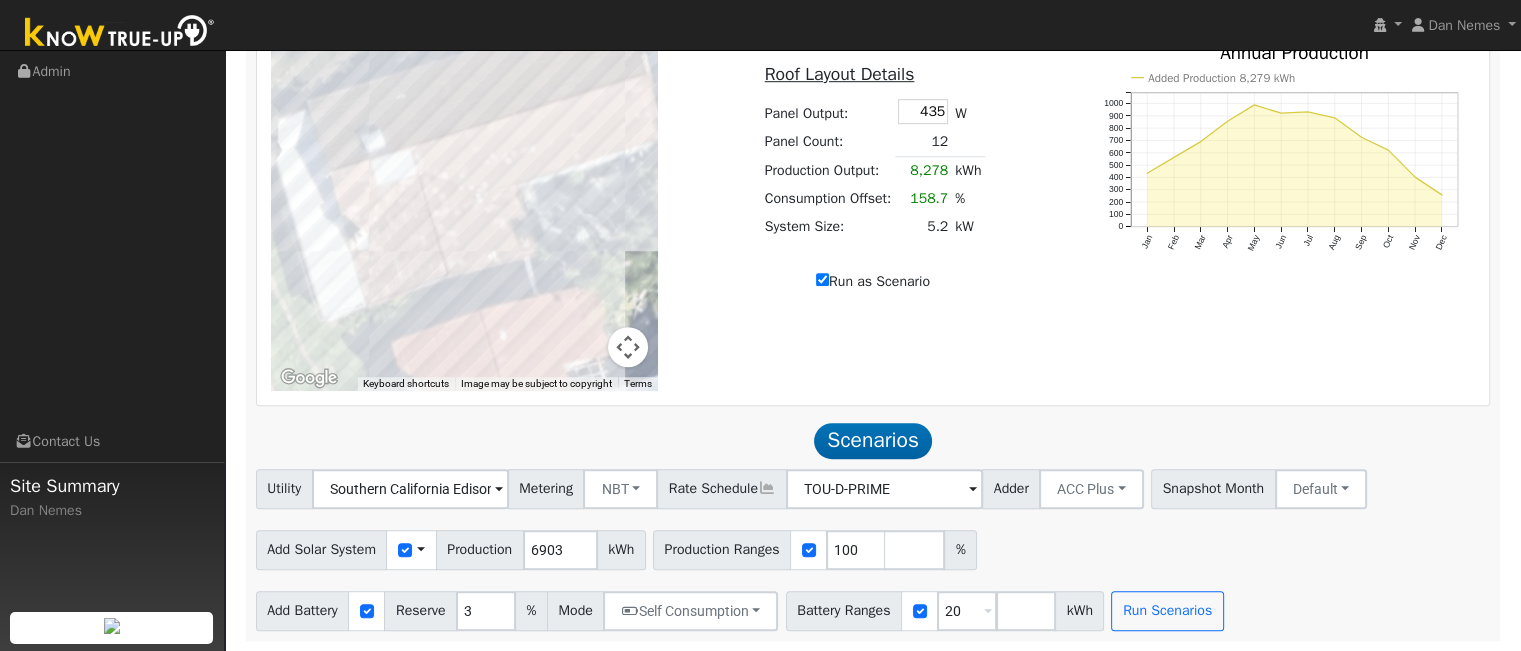 click on "Run as Scenario" at bounding box center (873, 281) 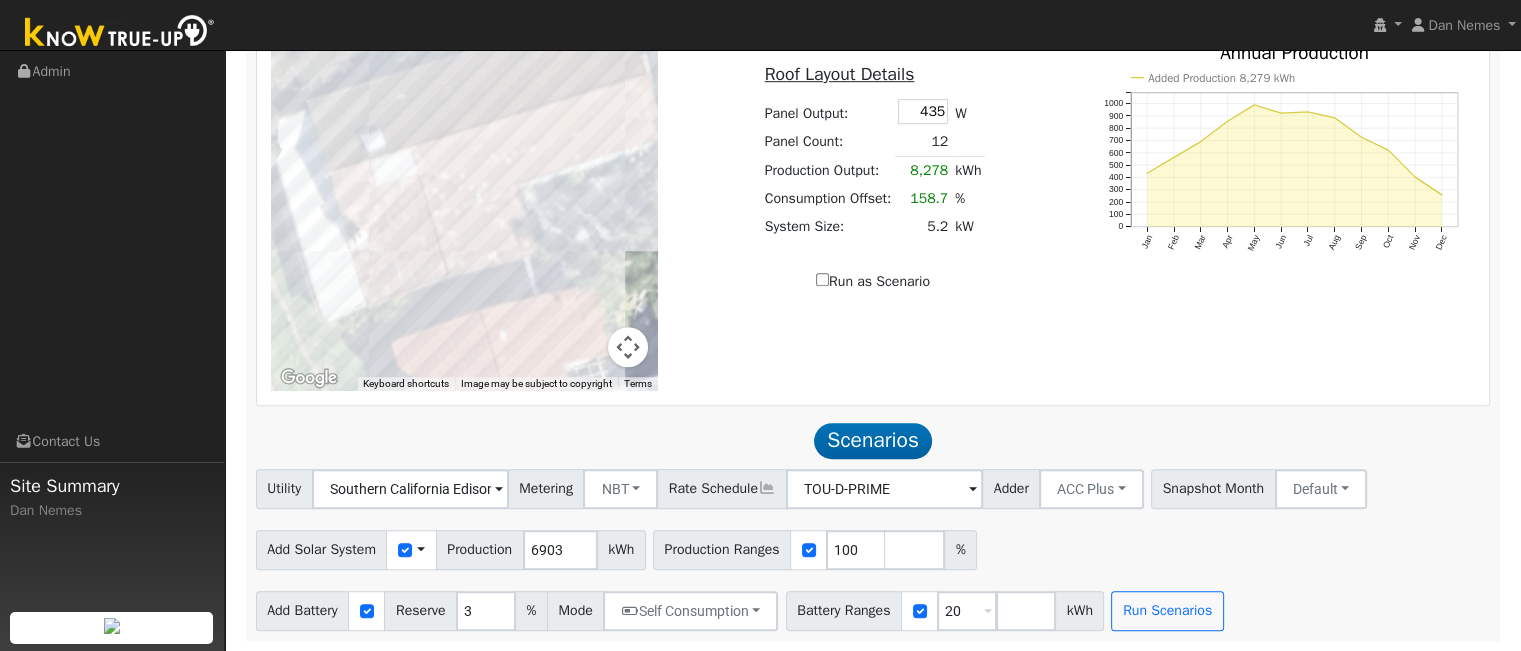 type on "5217" 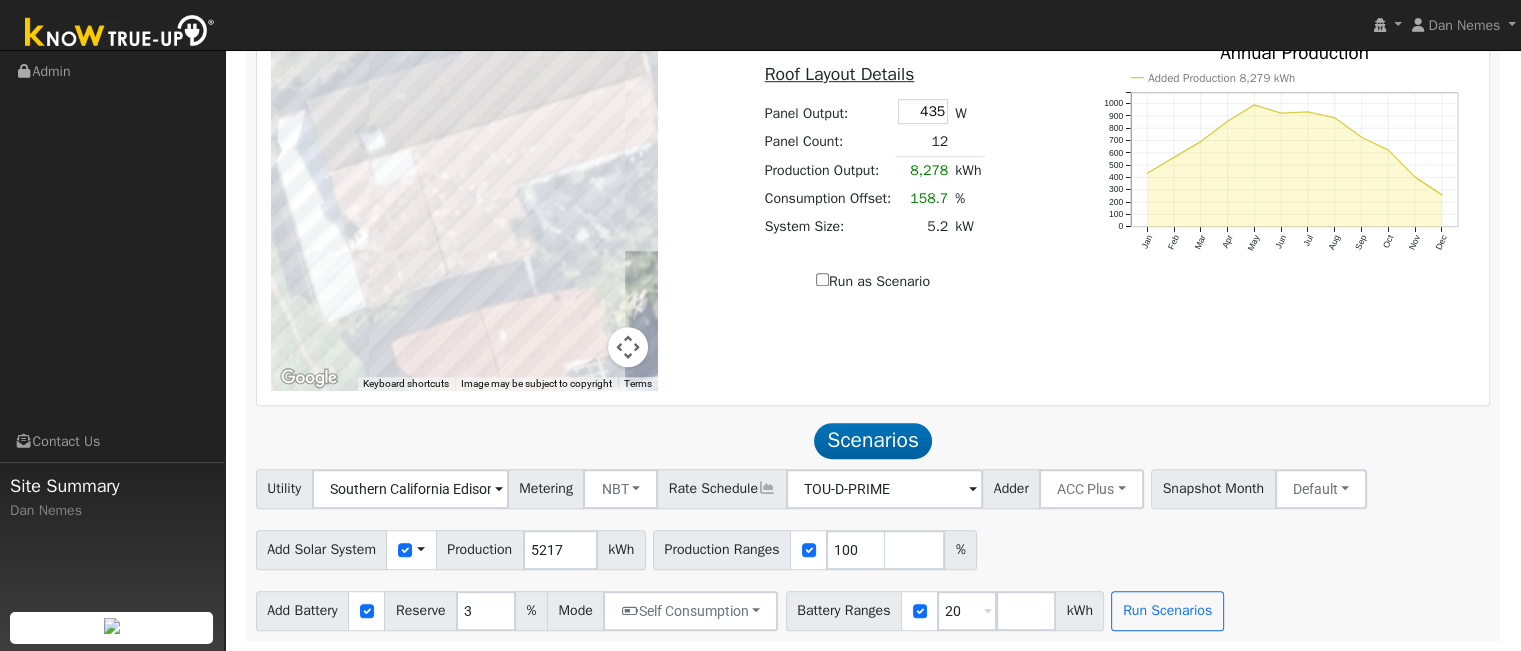 click on "Run as Scenario" at bounding box center (873, 281) 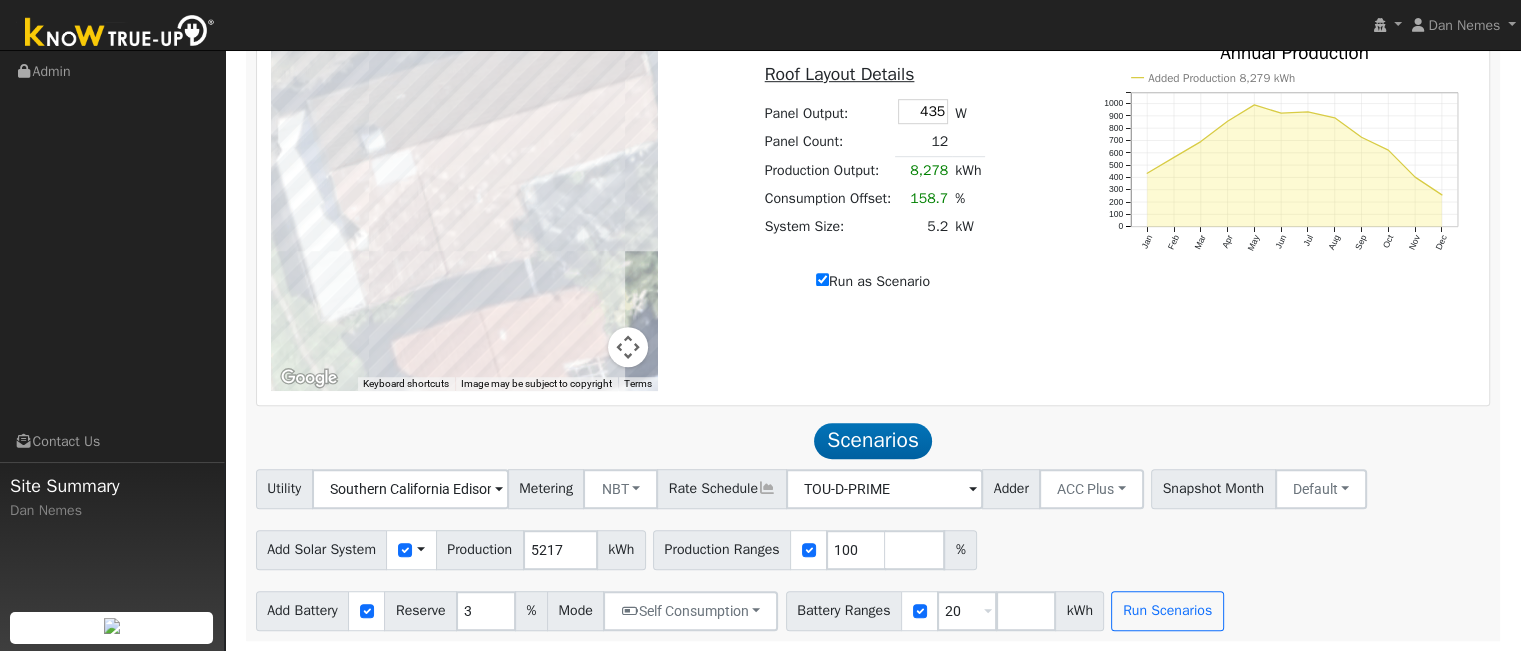 type on "8278" 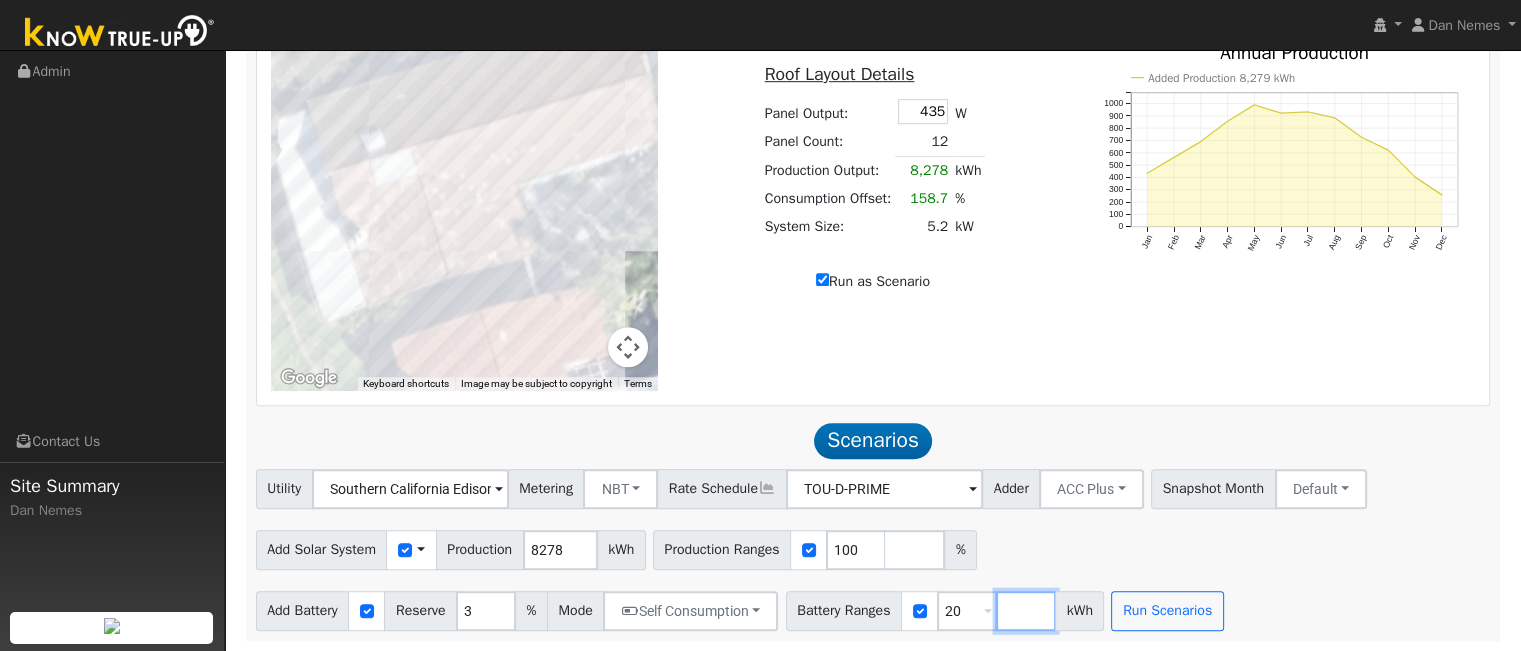 click at bounding box center (1026, 611) 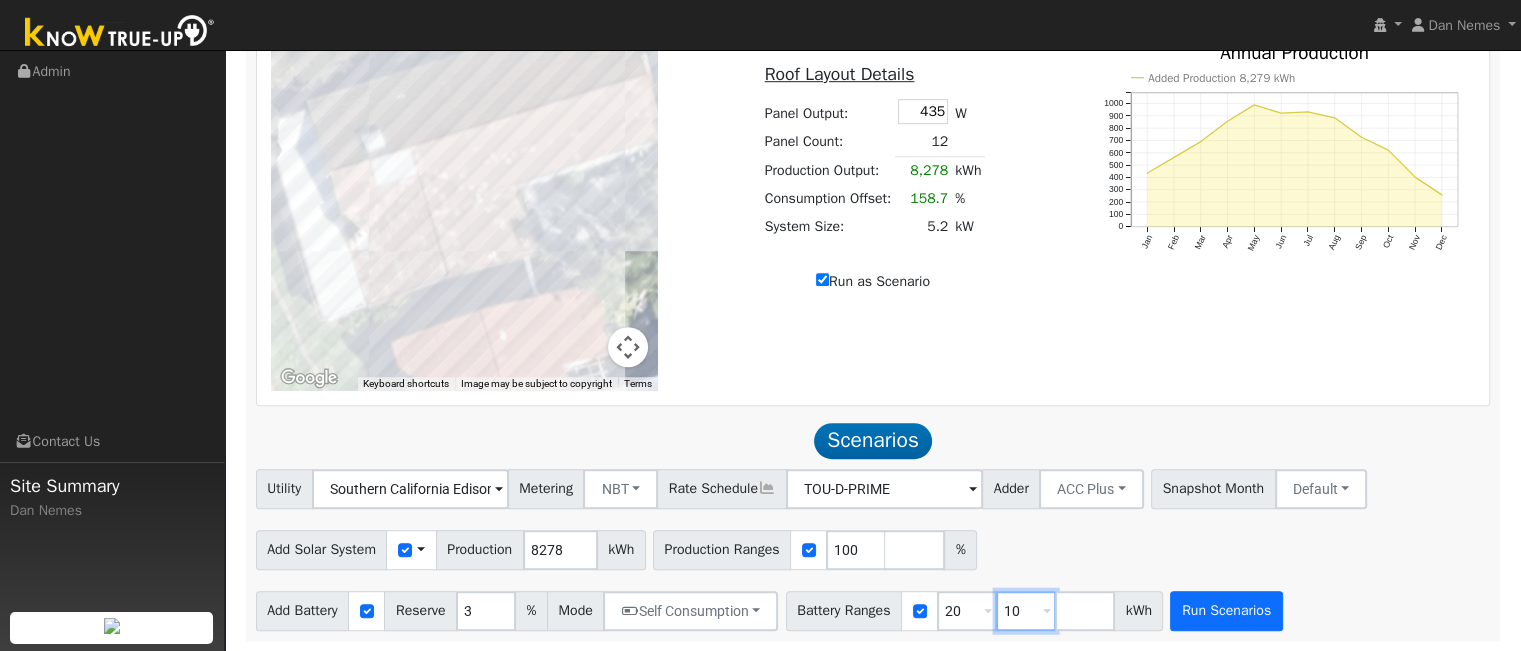 type on "10" 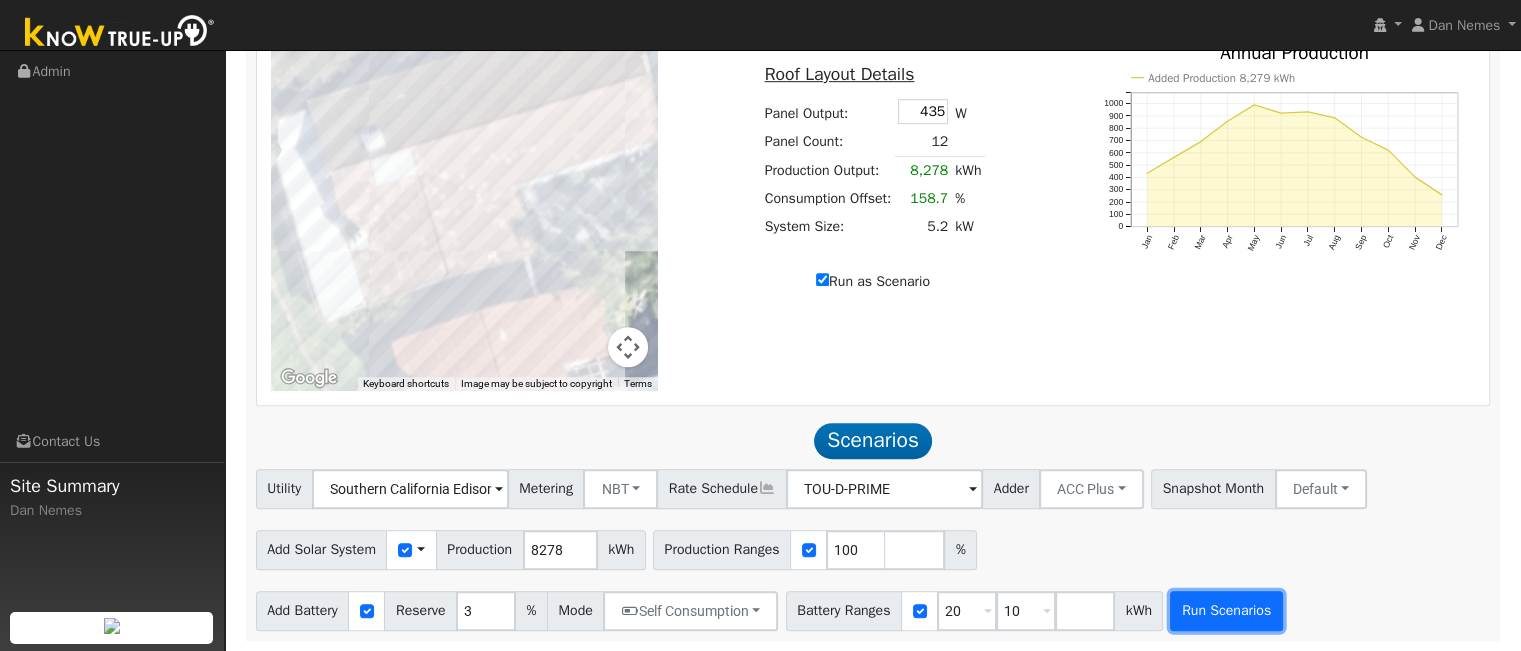 type on "10" 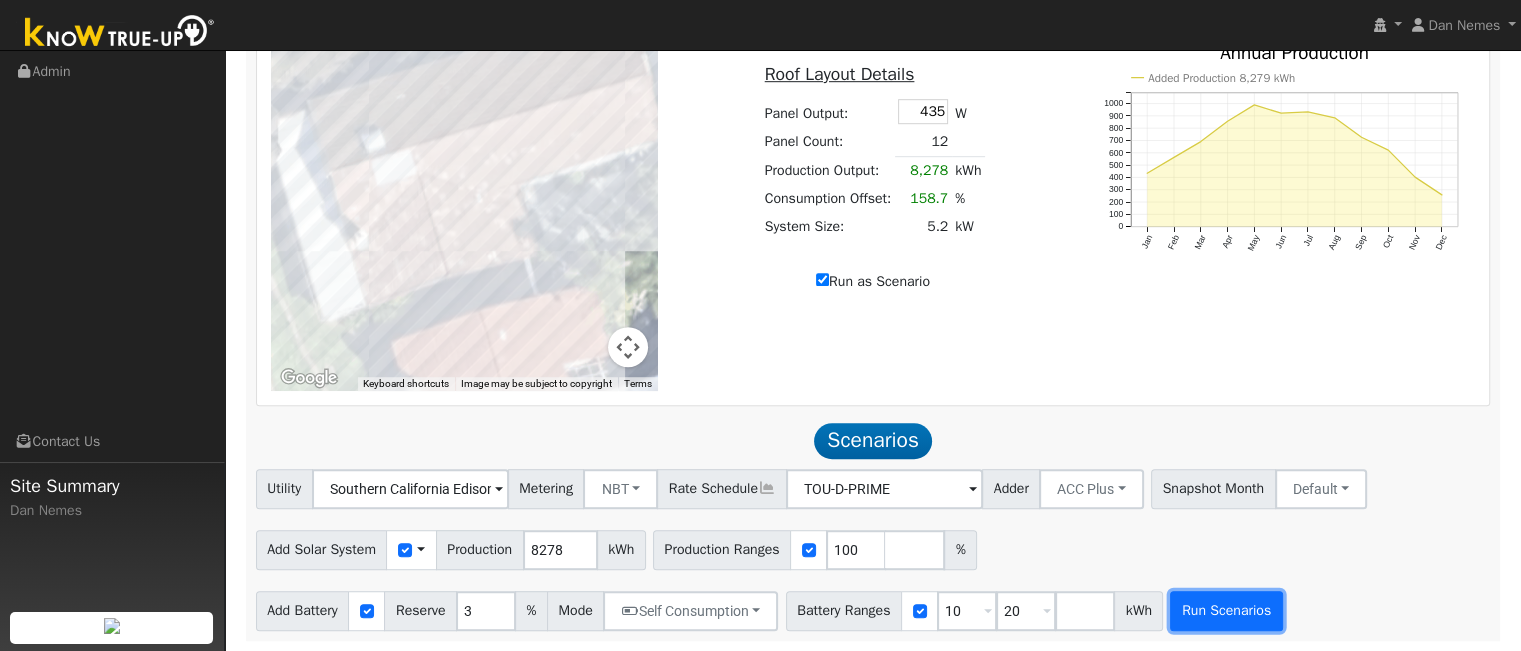 click on "Run Scenarios" at bounding box center [1226, 611] 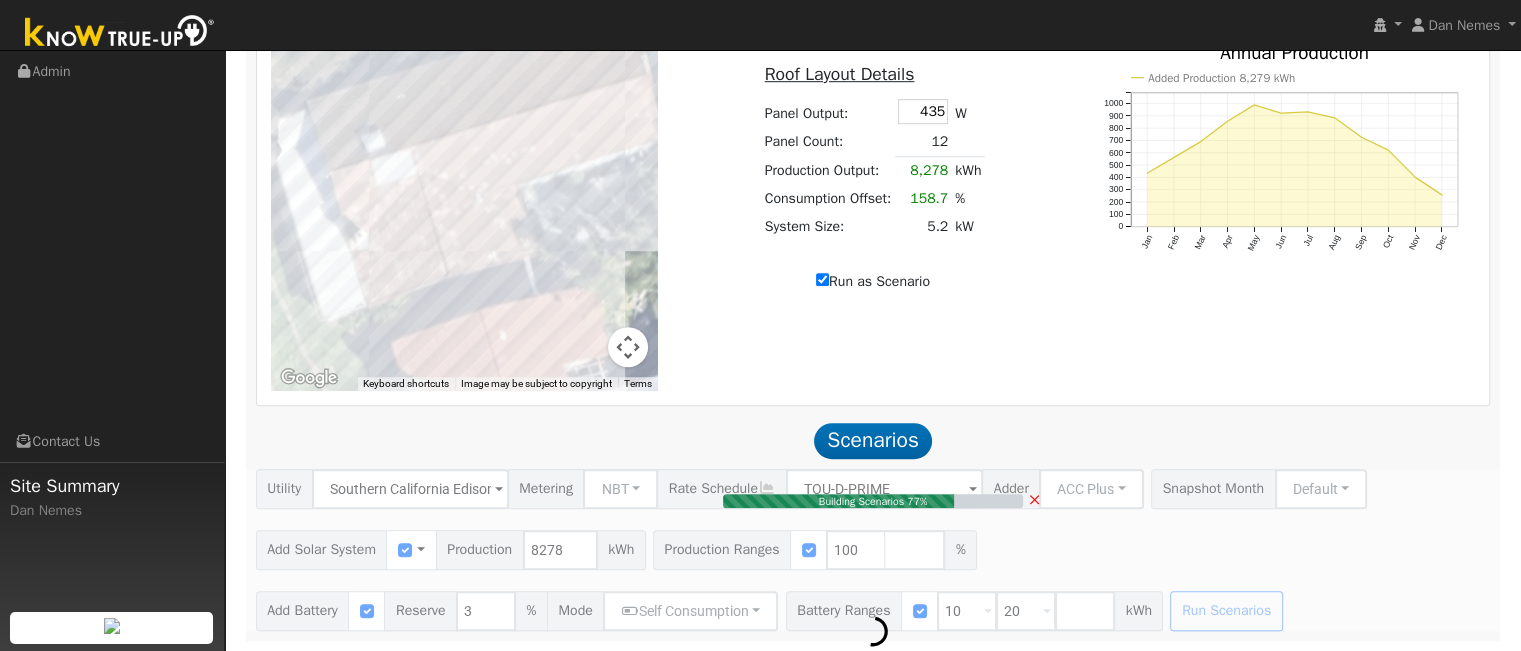 type on "5.2" 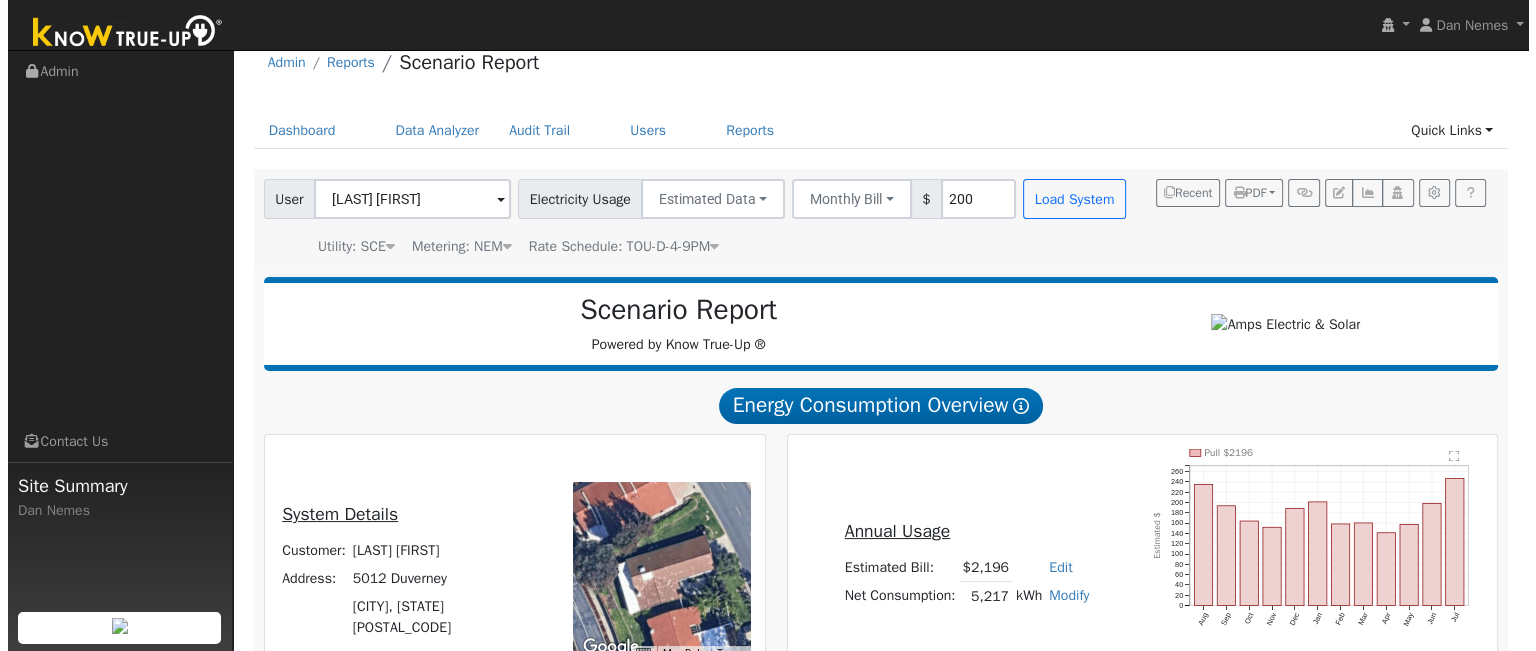 scroll, scrollTop: 0, scrollLeft: 0, axis: both 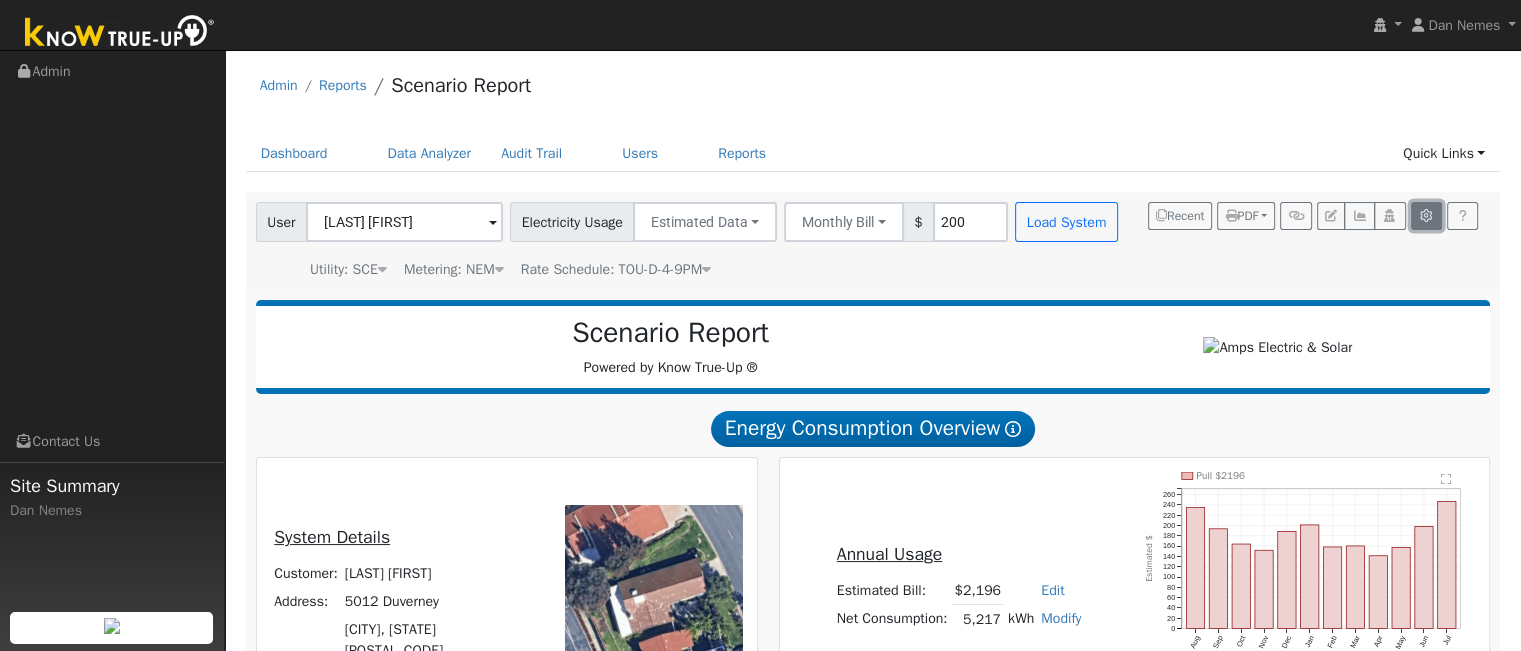 click at bounding box center (1426, 216) 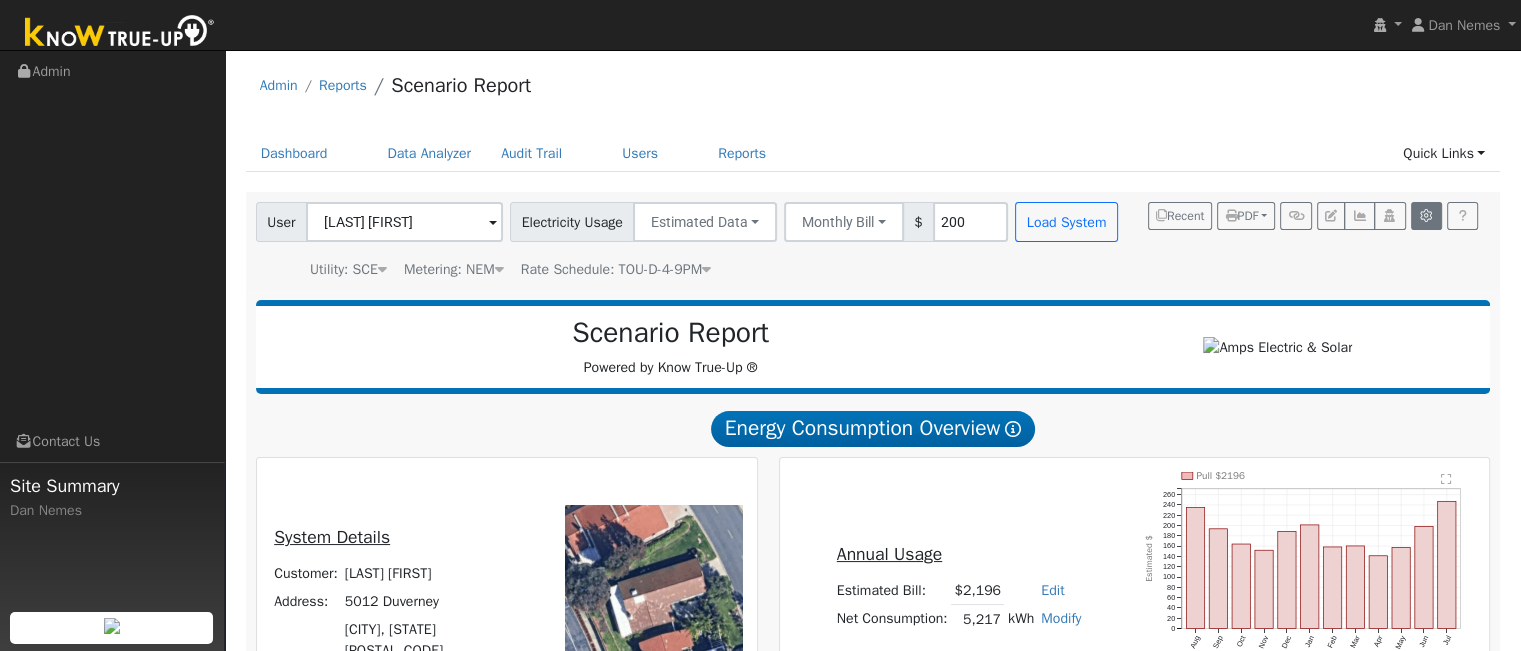 type on "20" 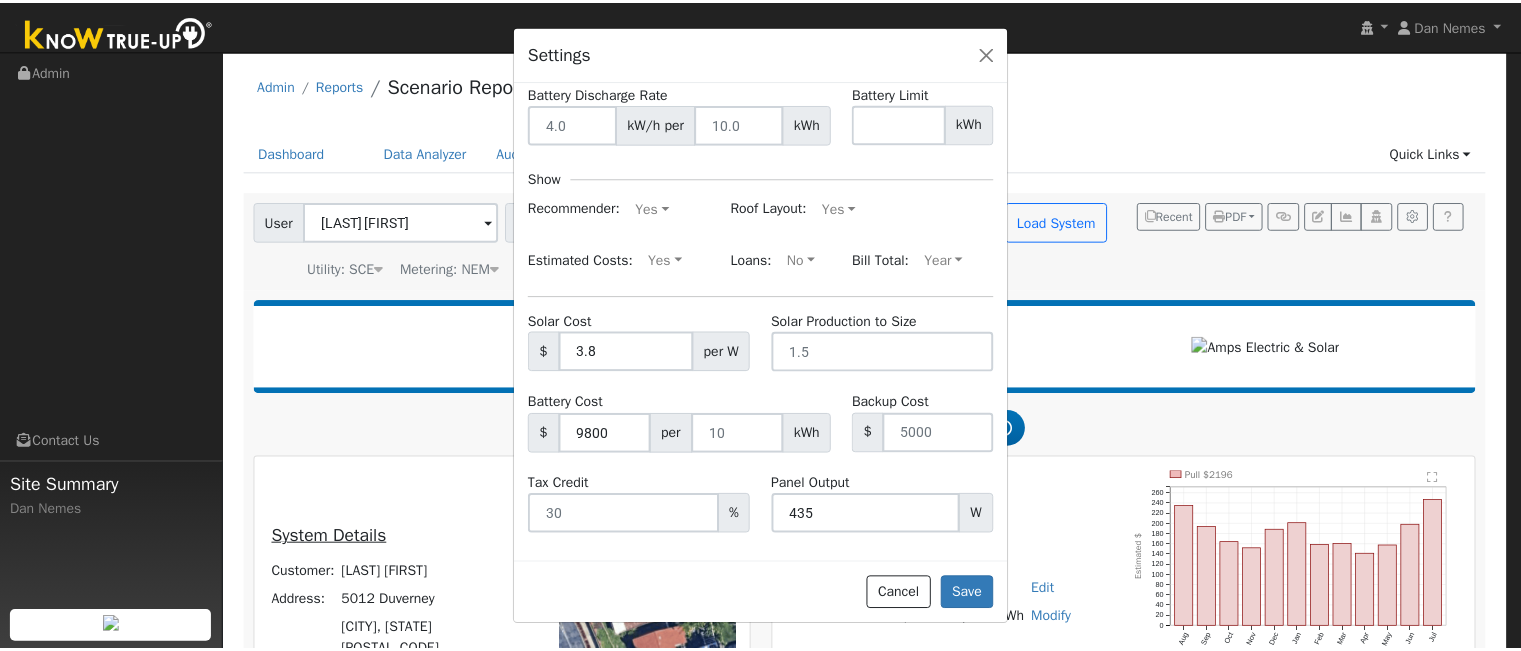 scroll, scrollTop: 317, scrollLeft: 0, axis: vertical 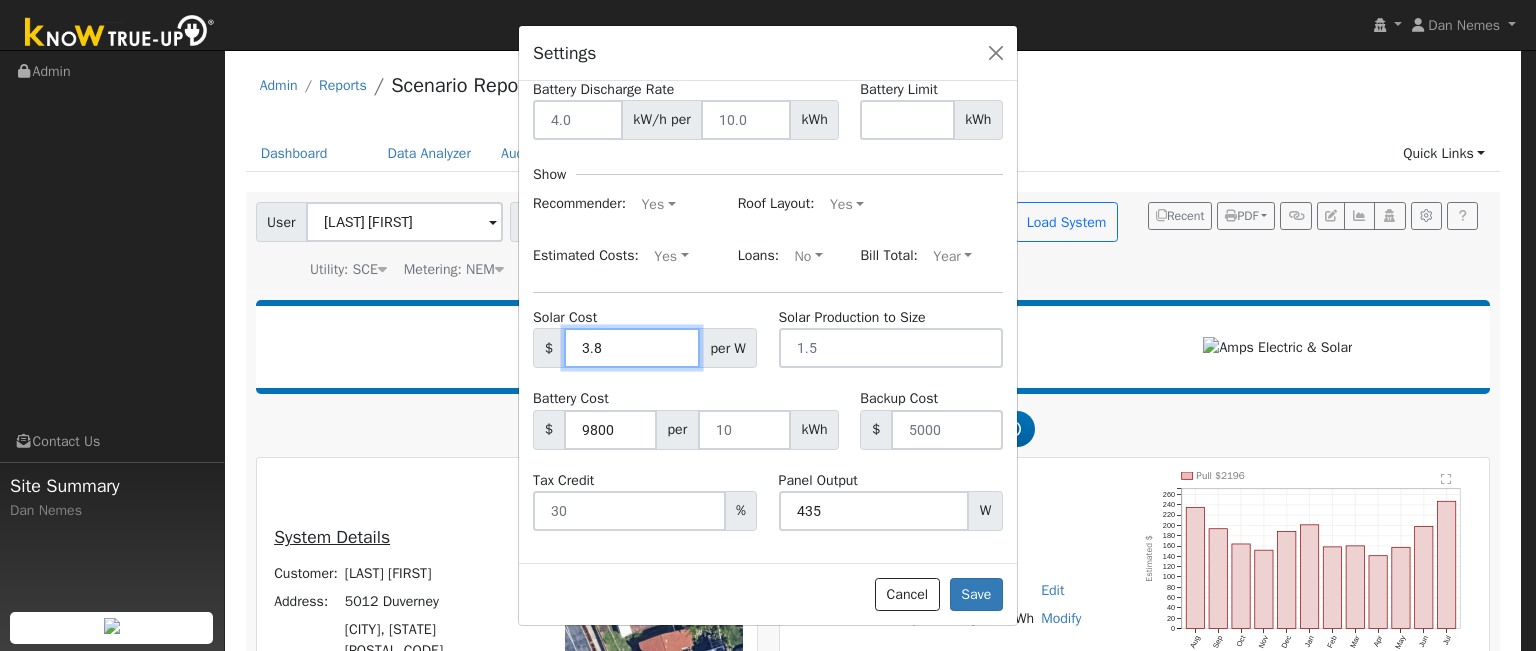 drag, startPoint x: 608, startPoint y: 348, endPoint x: 580, endPoint y: 359, distance: 30.083218 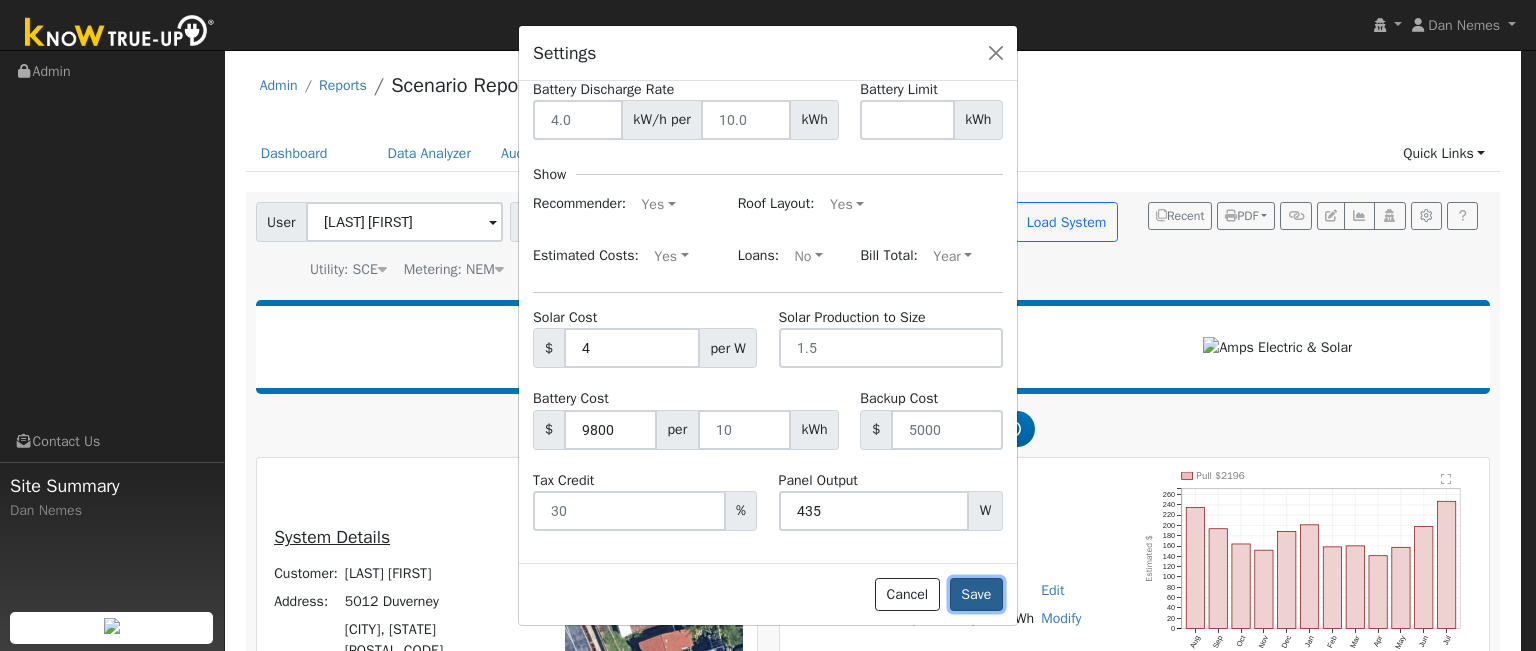 type on "4.00" 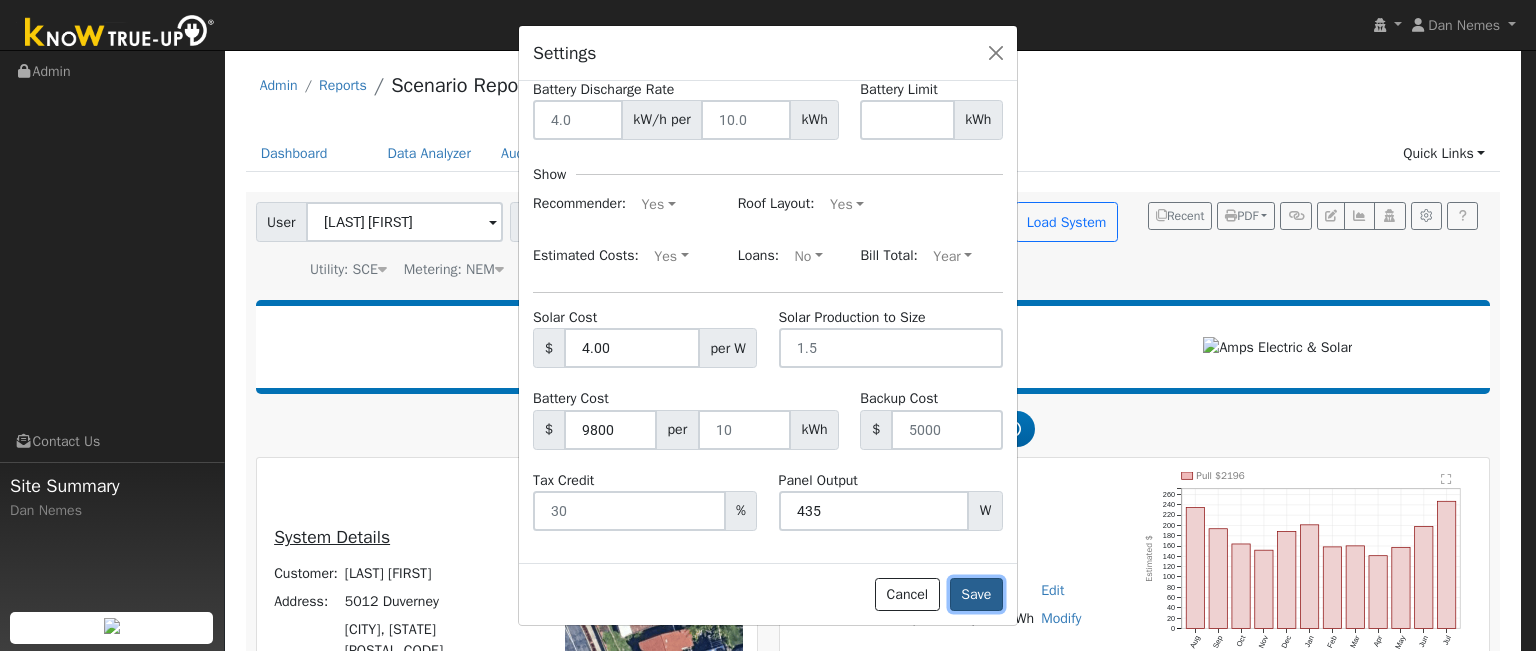 click on "Save" at bounding box center [976, 595] 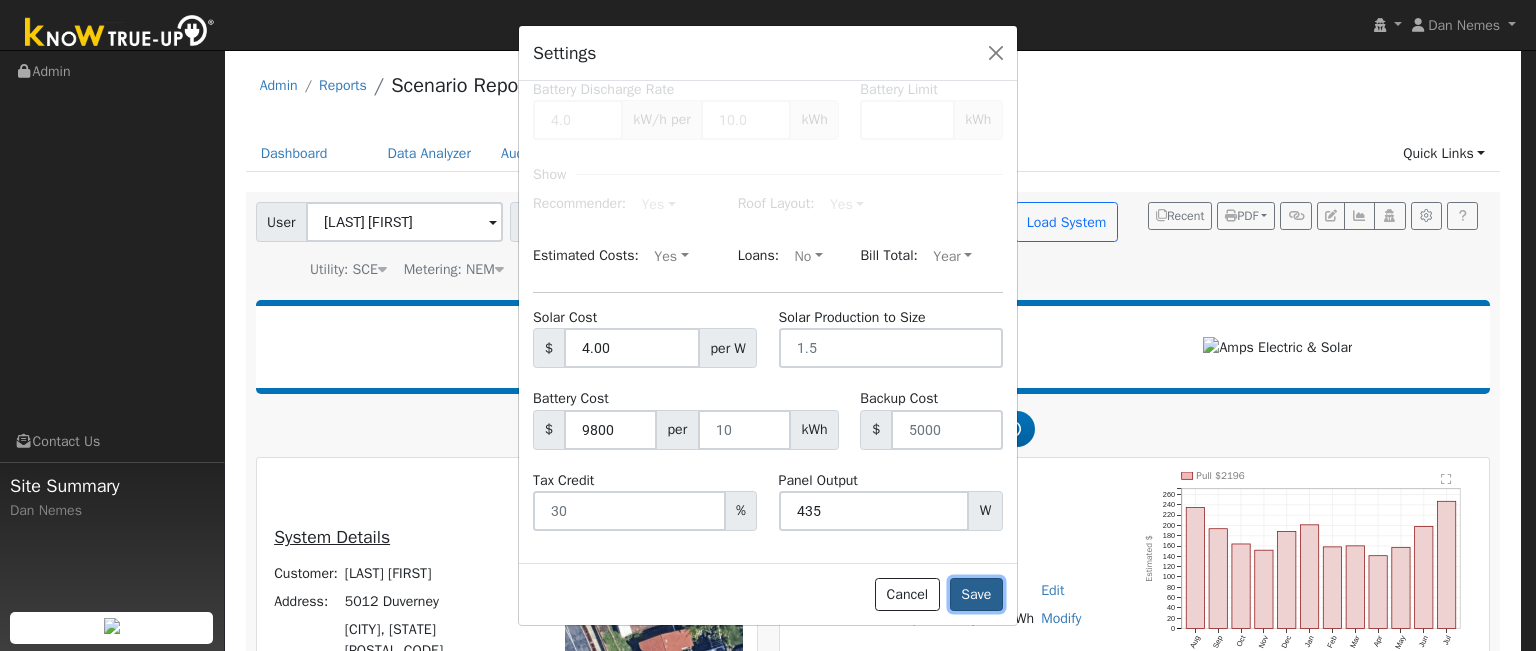 type on "20" 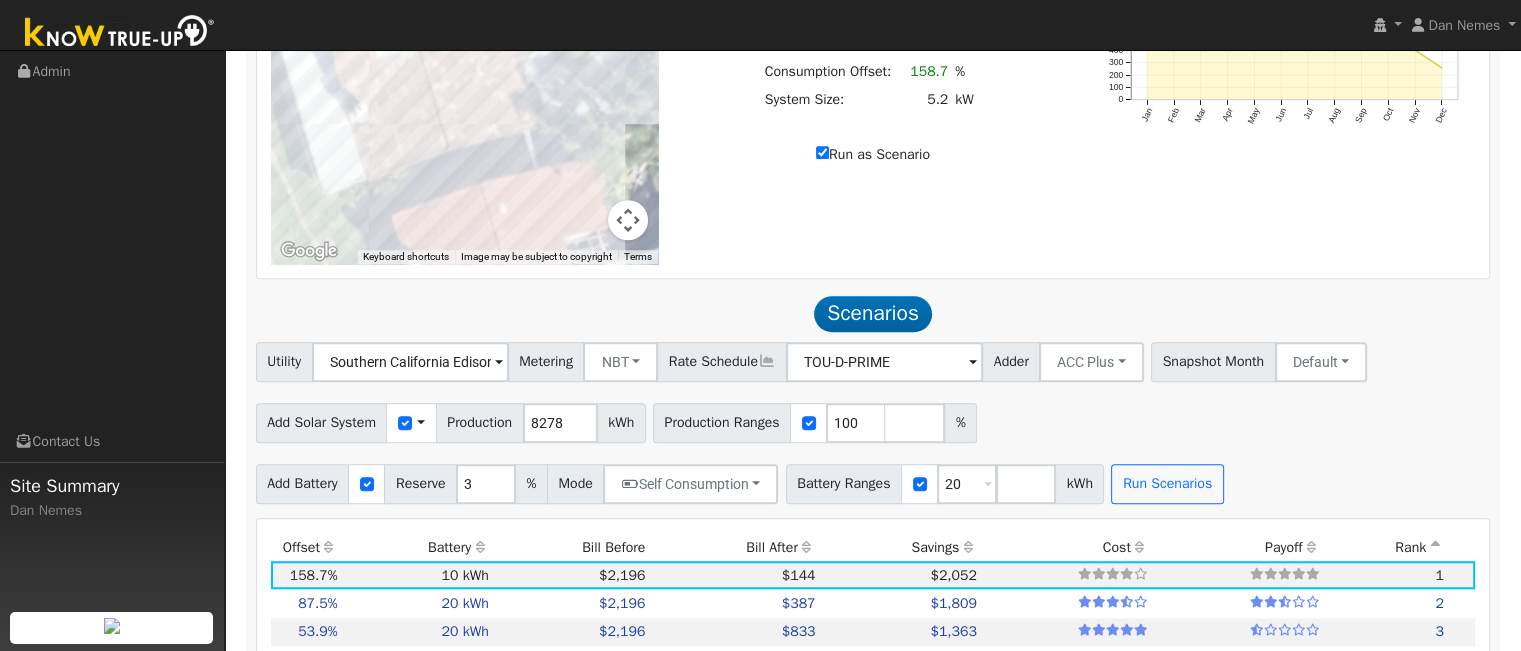 scroll, scrollTop: 1500, scrollLeft: 0, axis: vertical 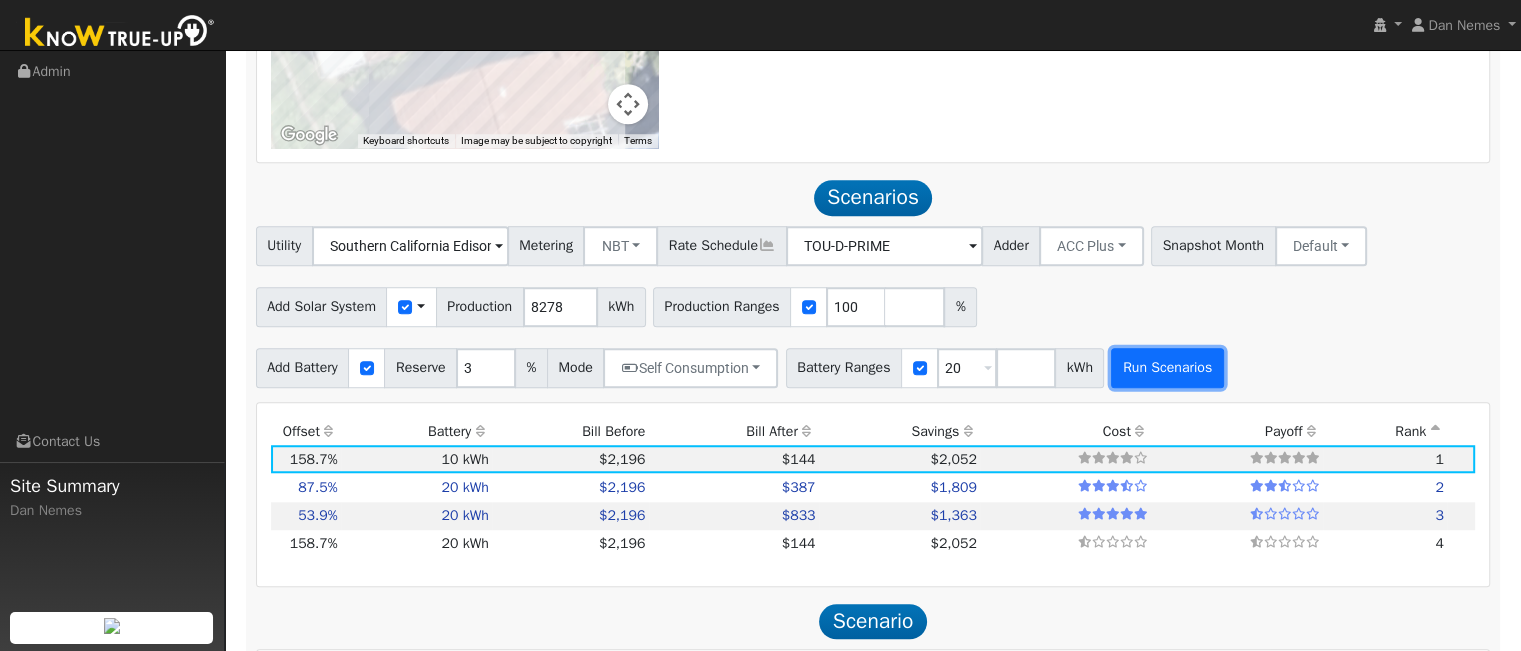 click on "Run Scenarios" at bounding box center [1167, 368] 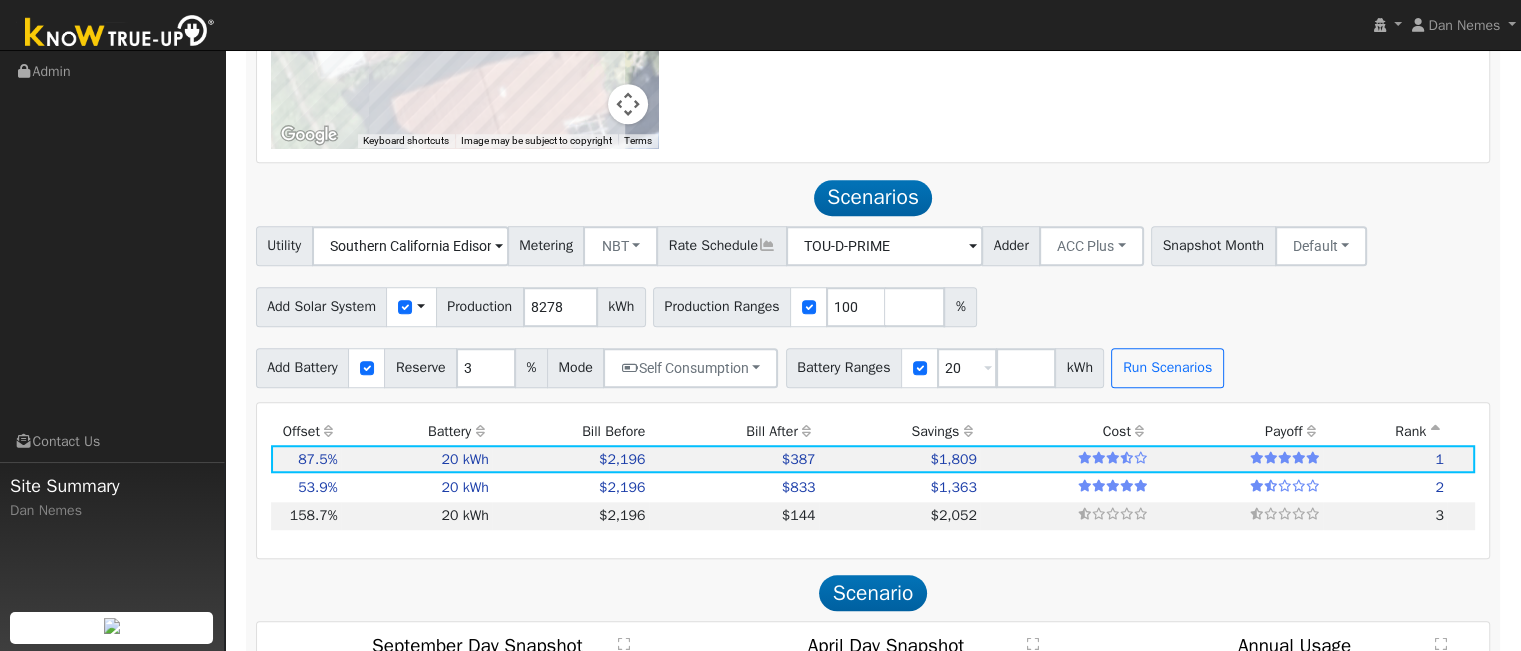 type on "3.0" 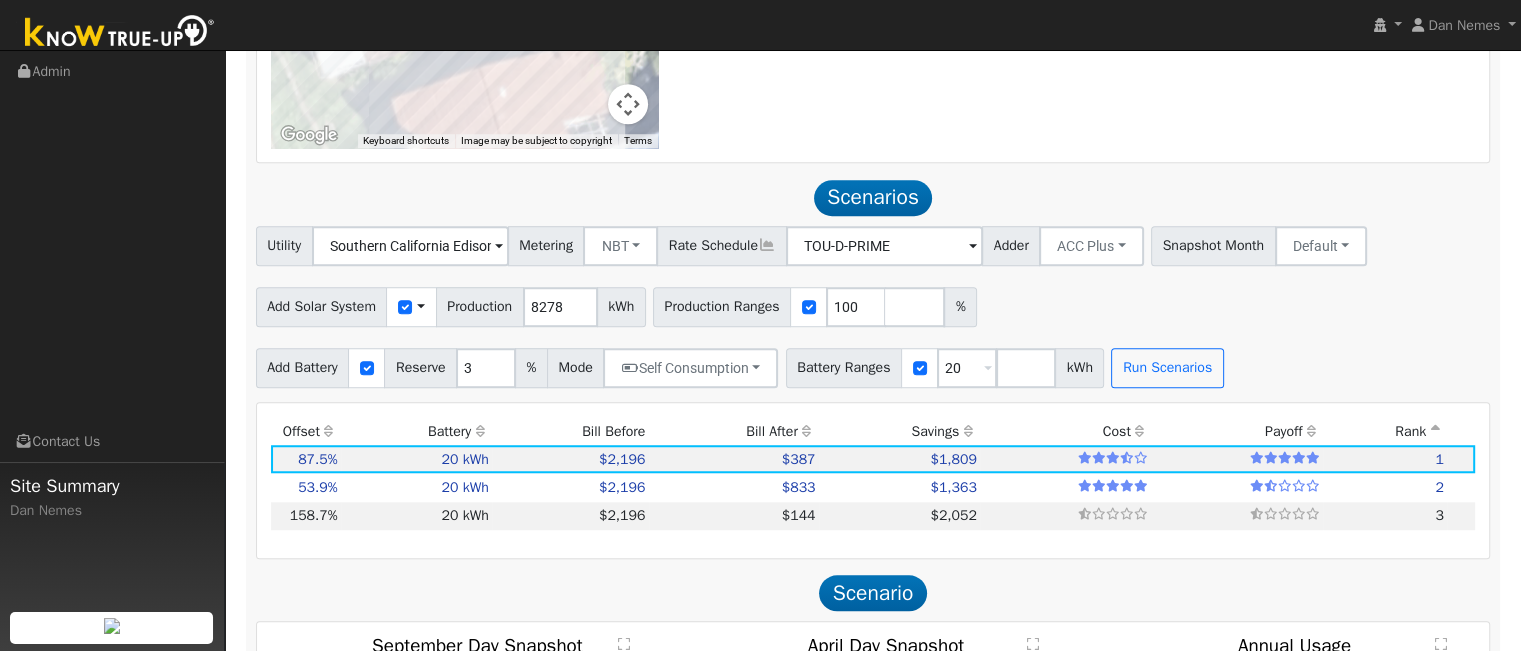 type on "$12,173" 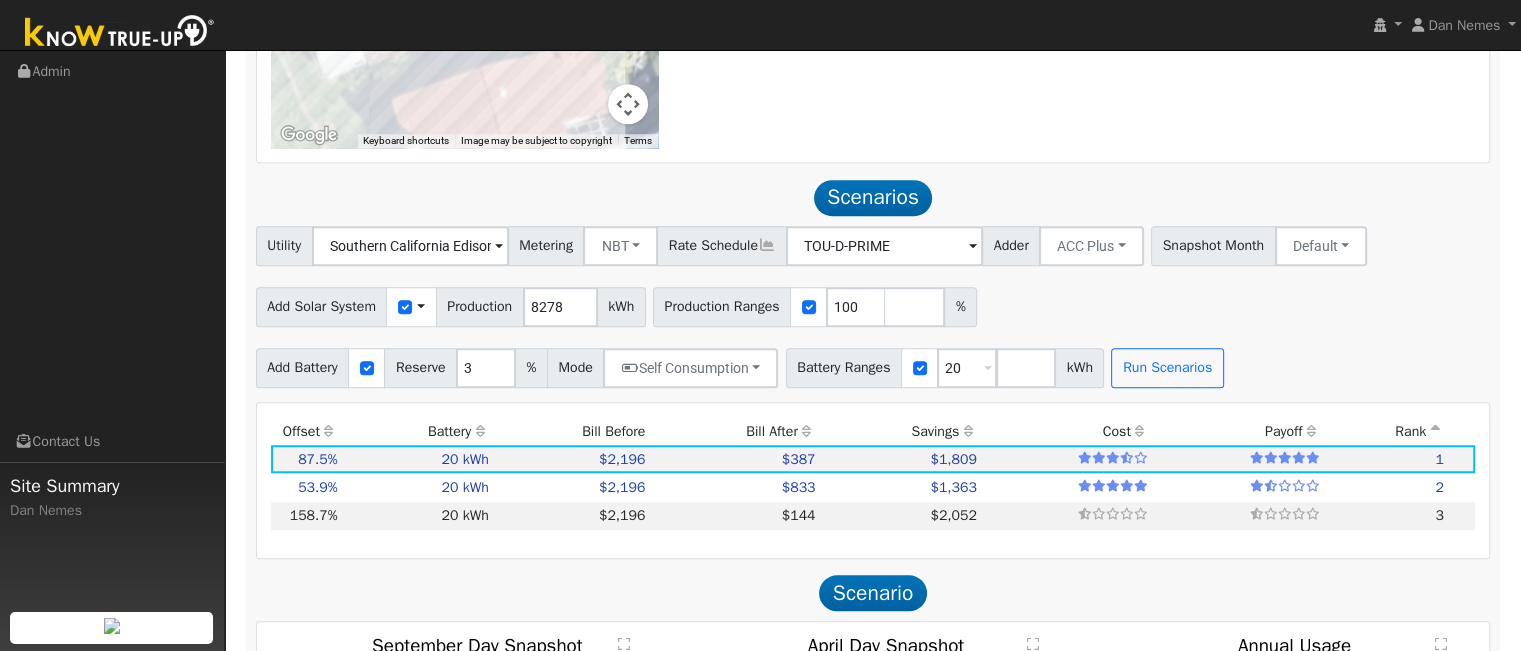 scroll, scrollTop: 1623, scrollLeft: 0, axis: vertical 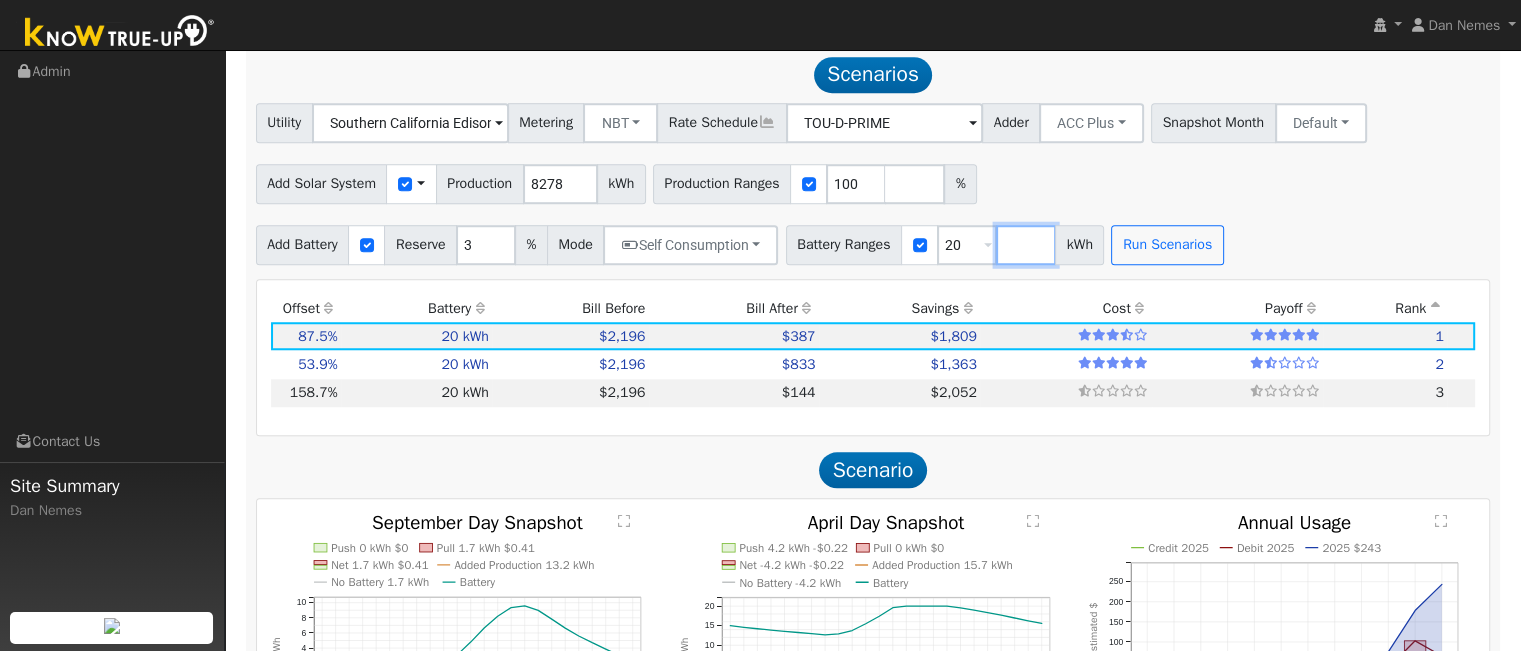 click at bounding box center (1026, 245) 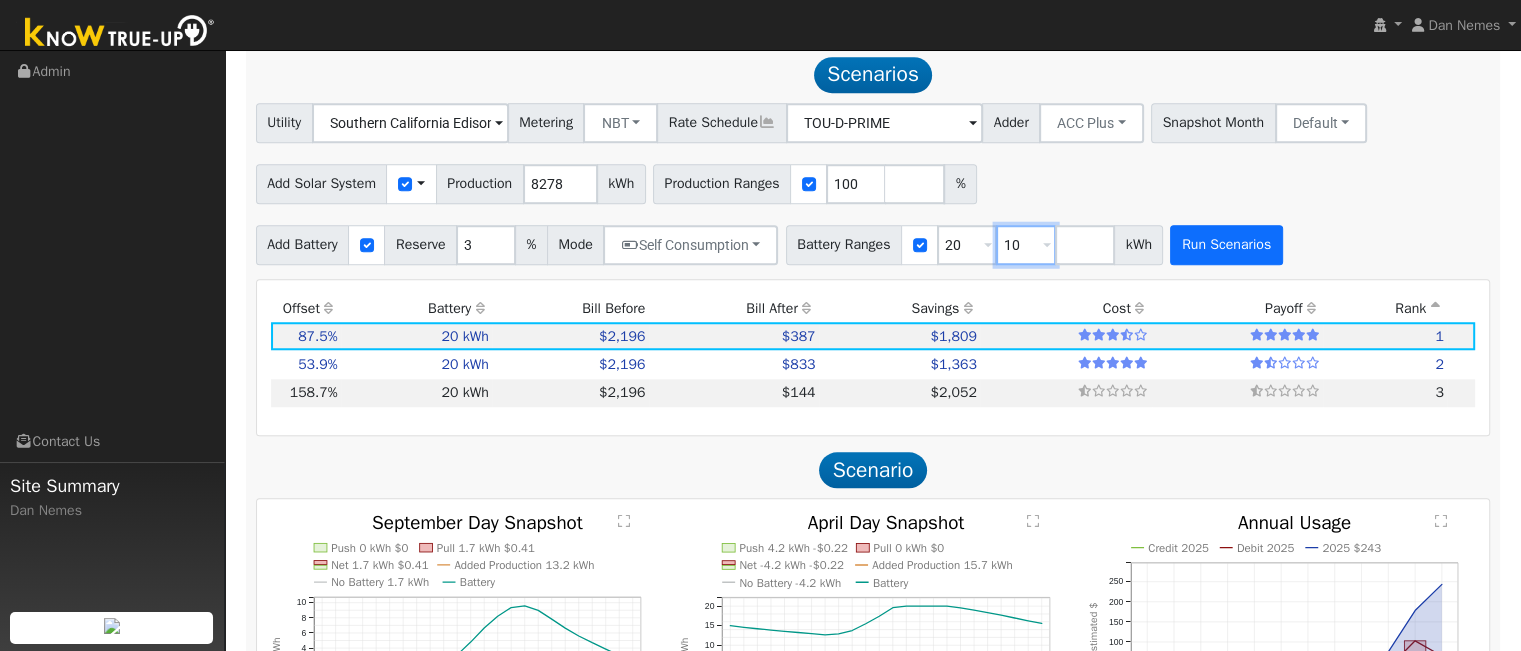 type on "10" 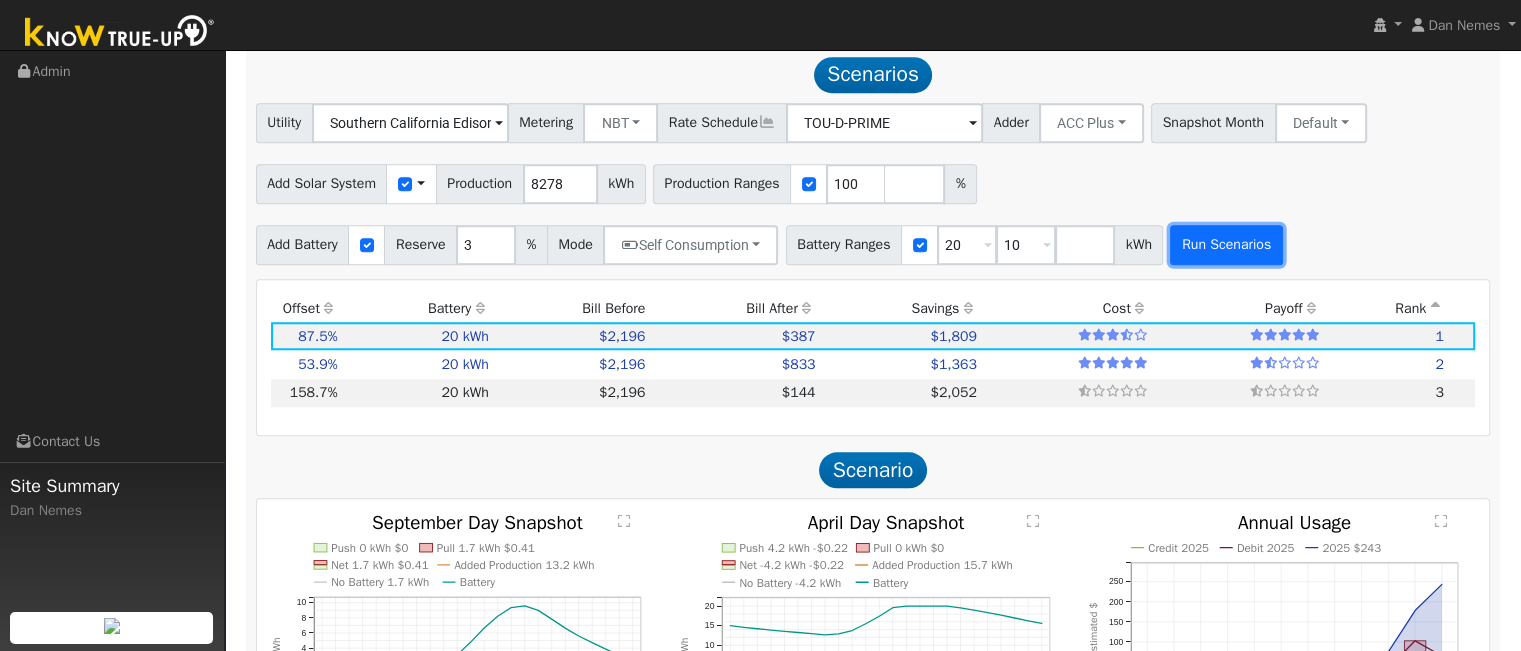 type on "10" 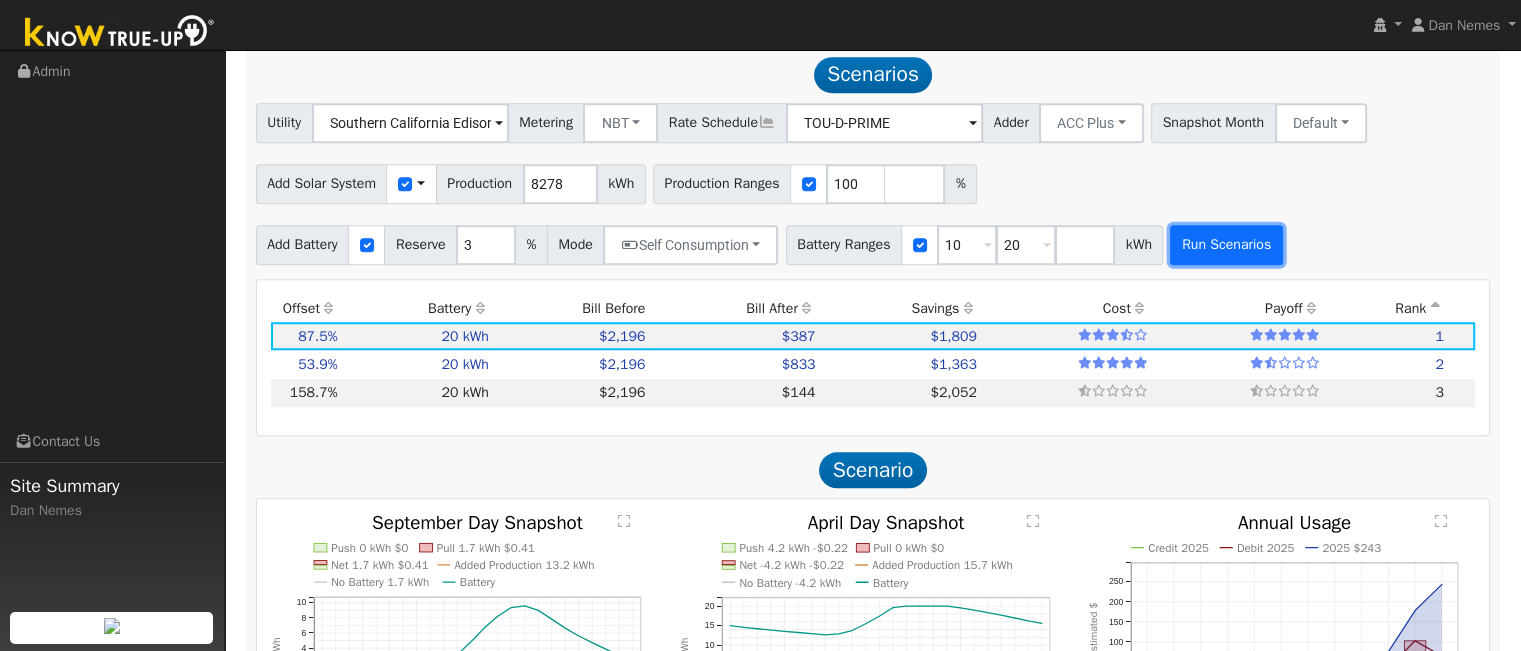 click on "Run Scenarios" at bounding box center (1226, 245) 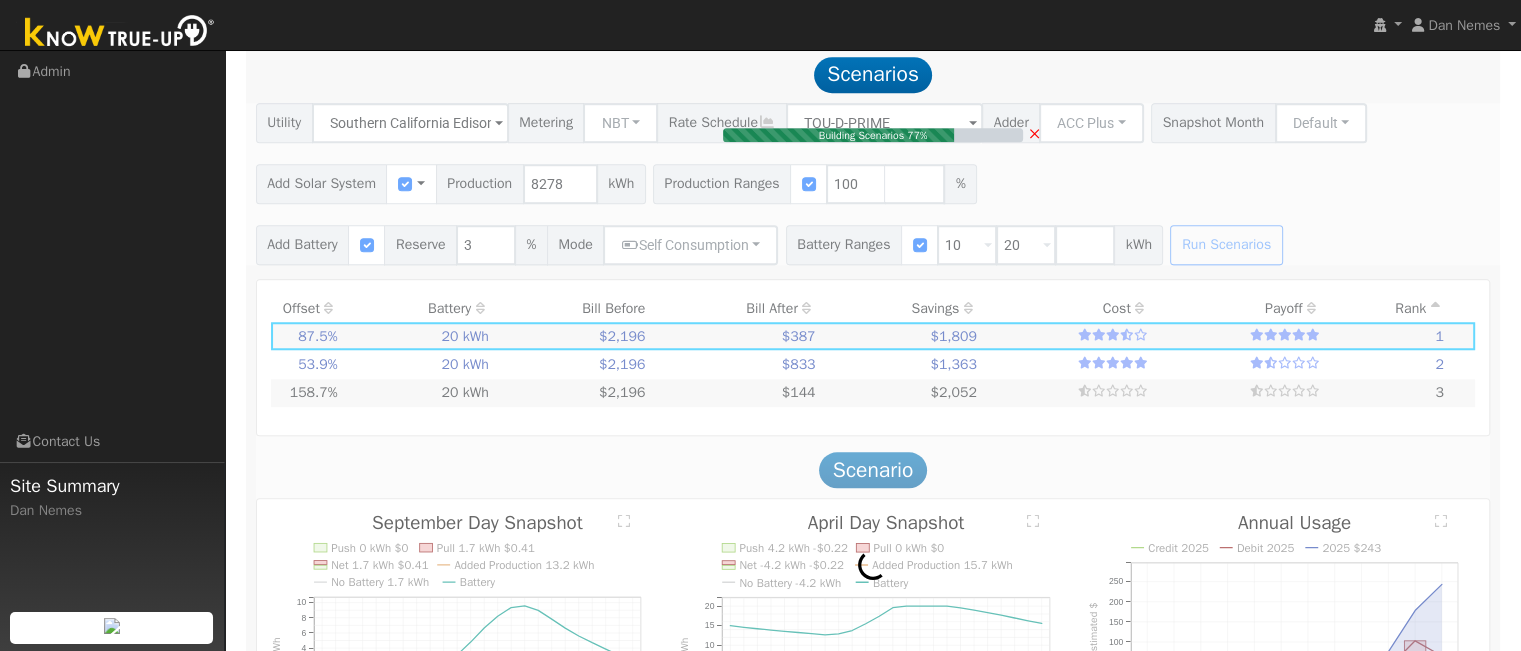type on "5.2" 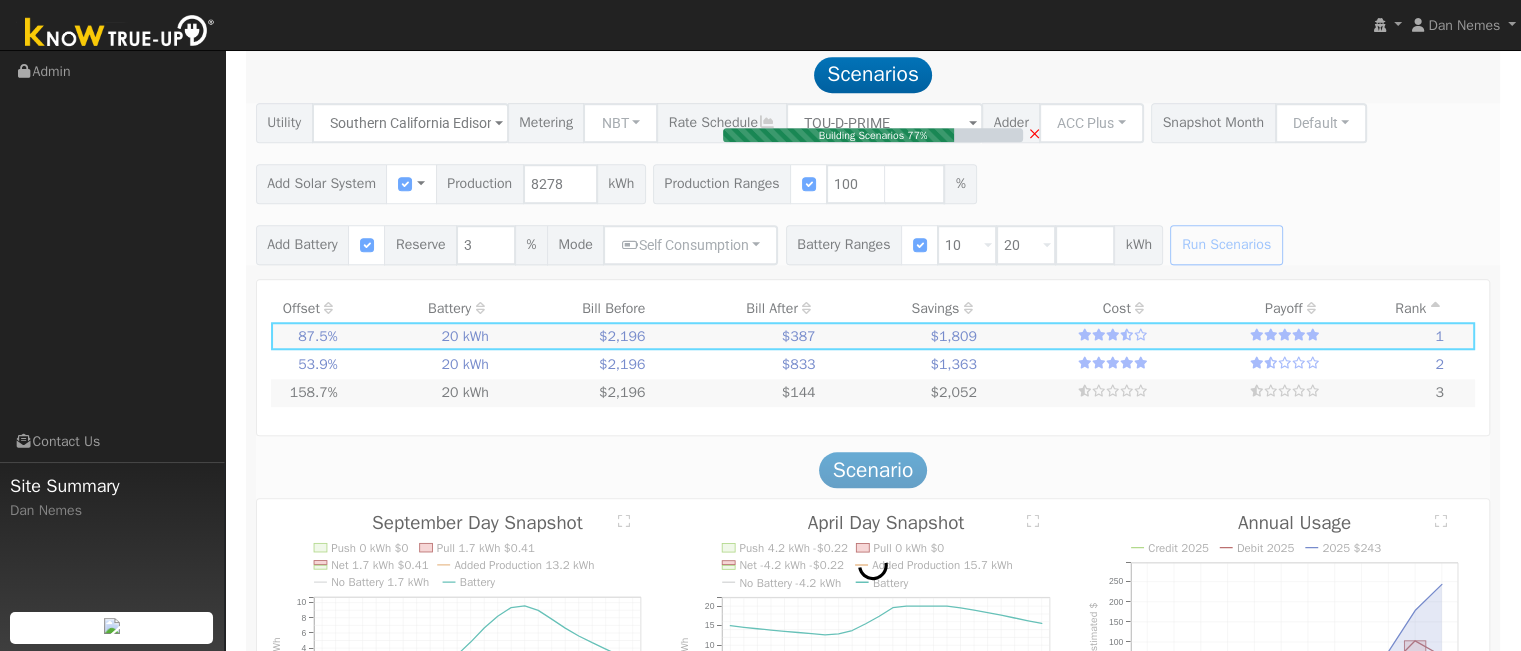 type on "$20,800" 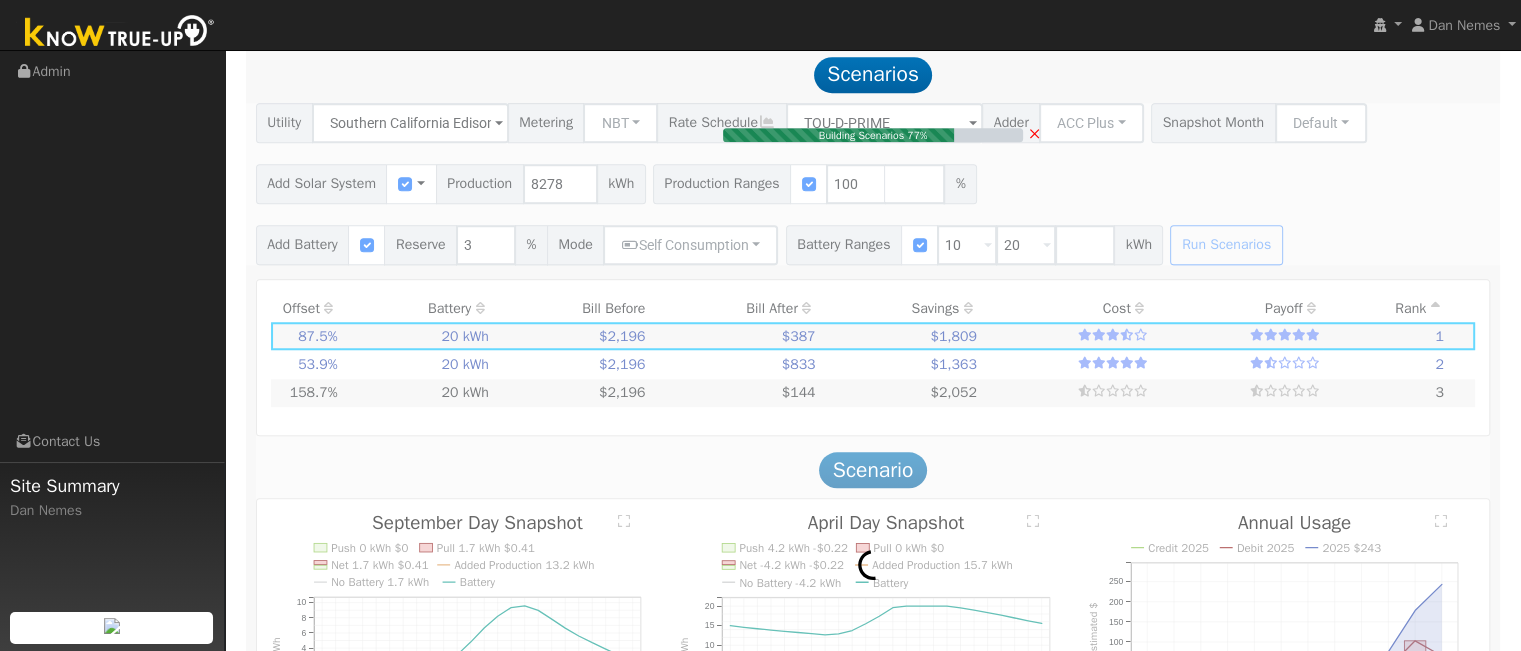 type on "$9,800" 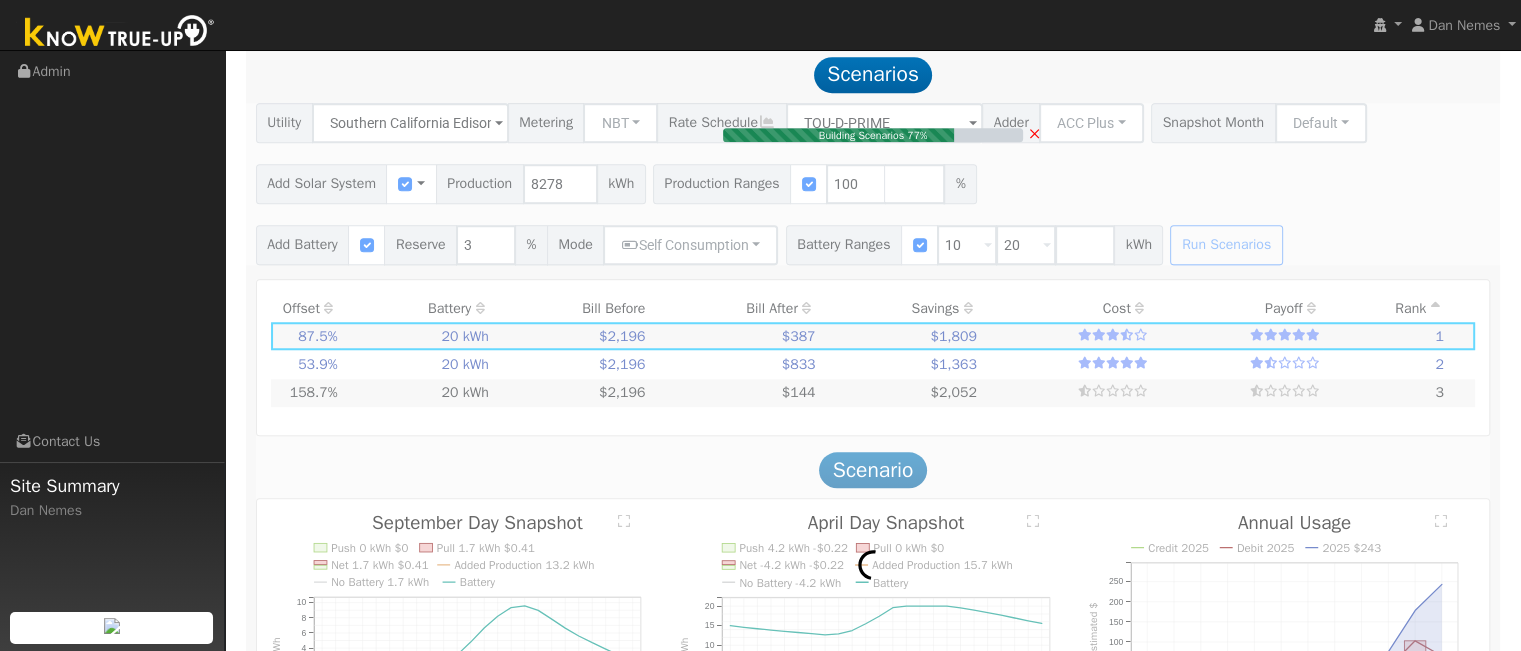 type on "$9,180" 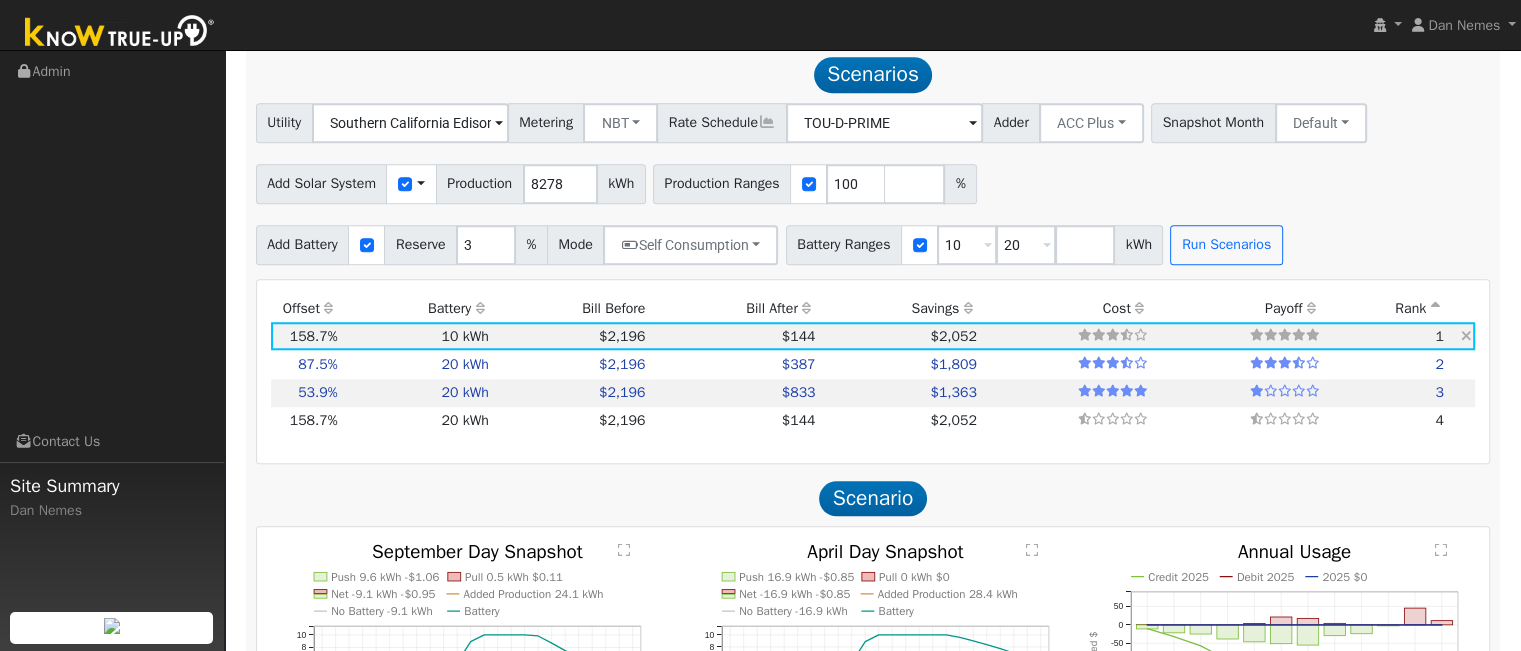 click on "$2,052" at bounding box center (899, 336) 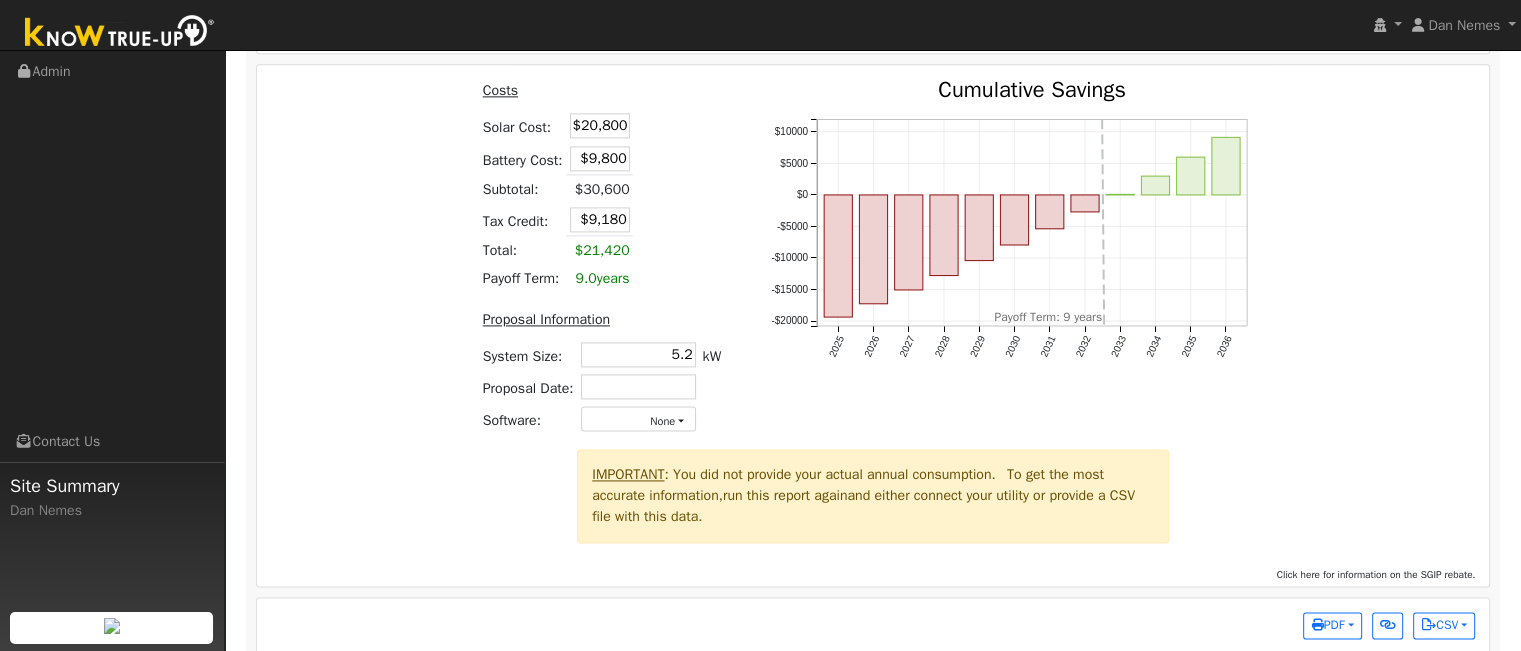 scroll, scrollTop: 2798, scrollLeft: 0, axis: vertical 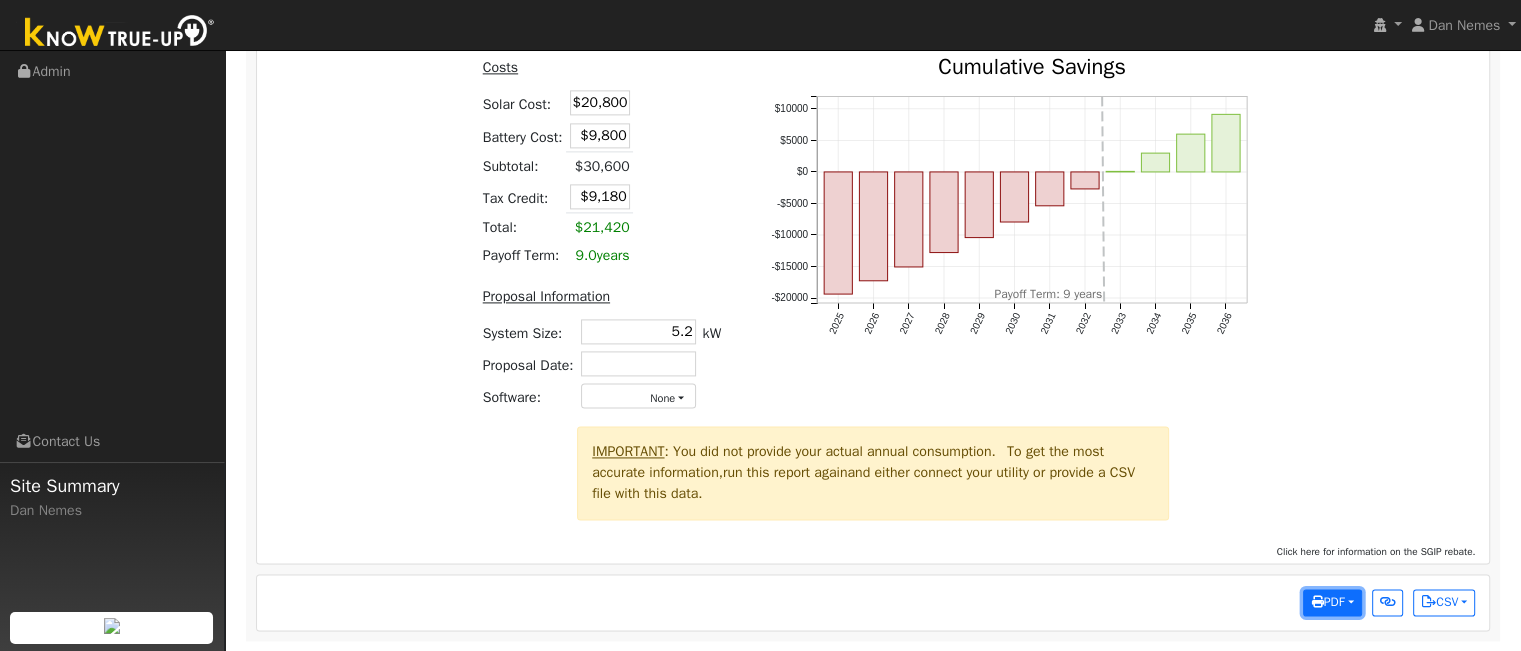 click on "PDF" at bounding box center [1327, 602] 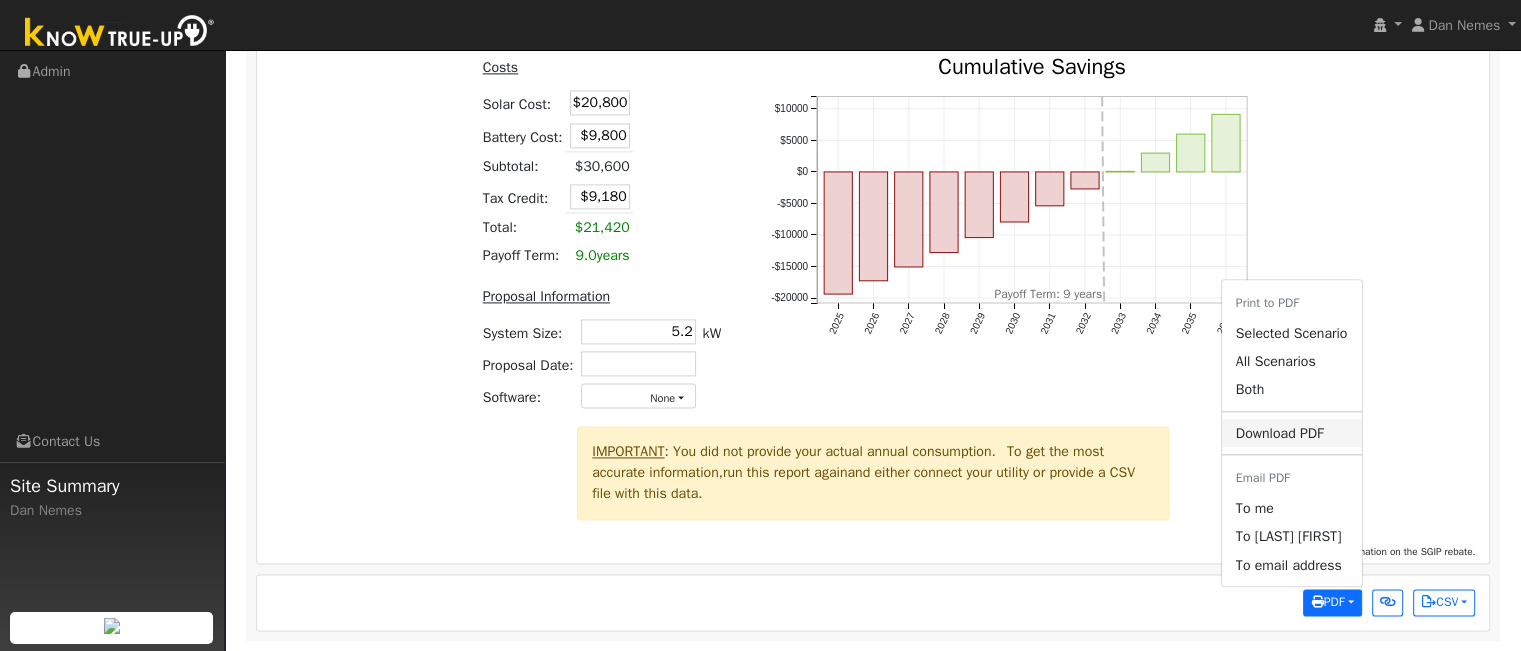 click on "Download PDF" at bounding box center (1292, 433) 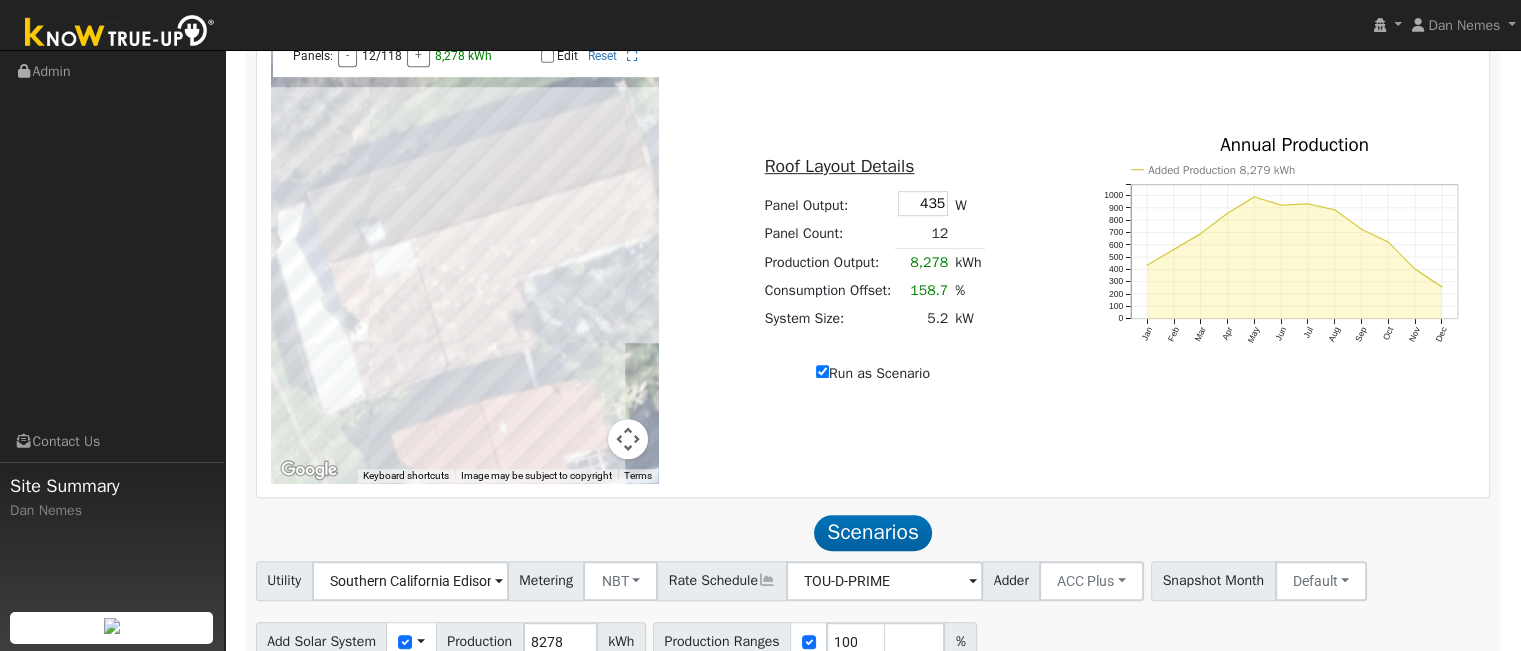 scroll, scrollTop: 898, scrollLeft: 0, axis: vertical 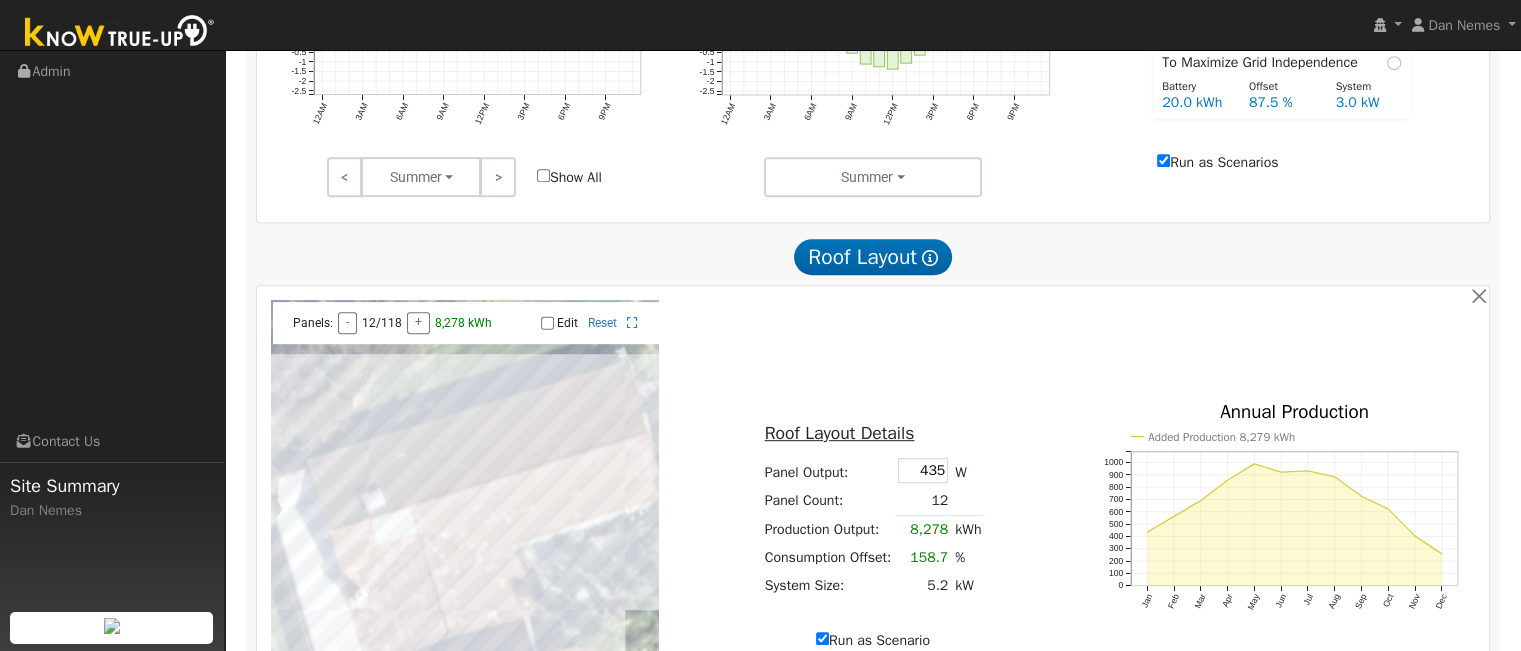 click on "Edit" at bounding box center [547, 323] 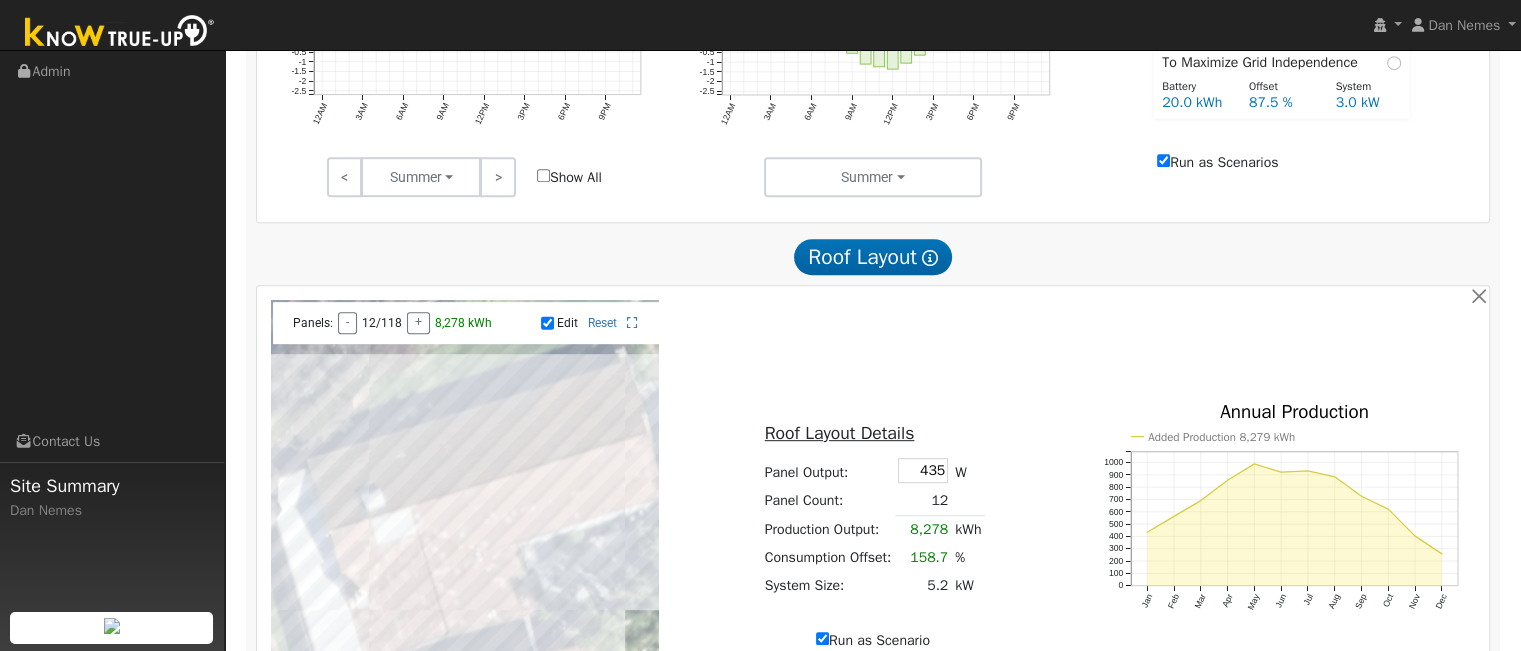 click at bounding box center (465, 525) 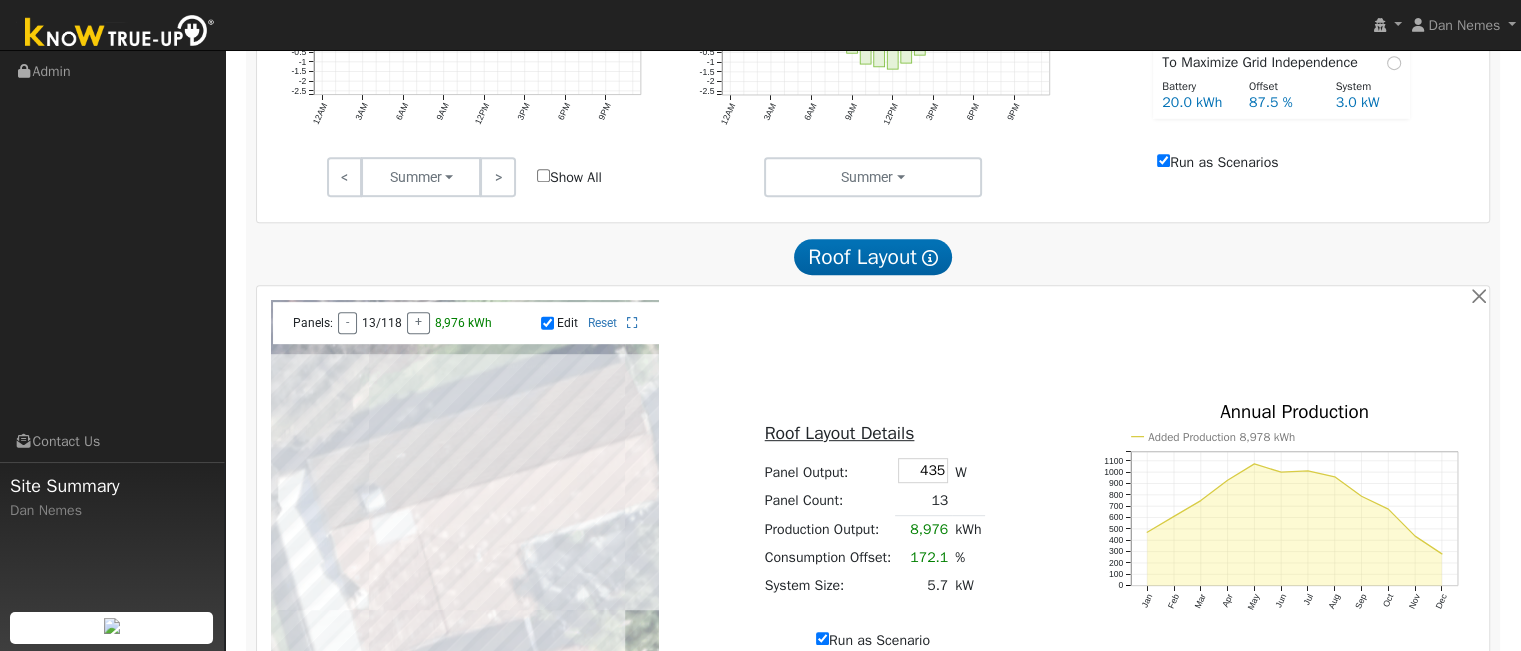click at bounding box center [465, 525] 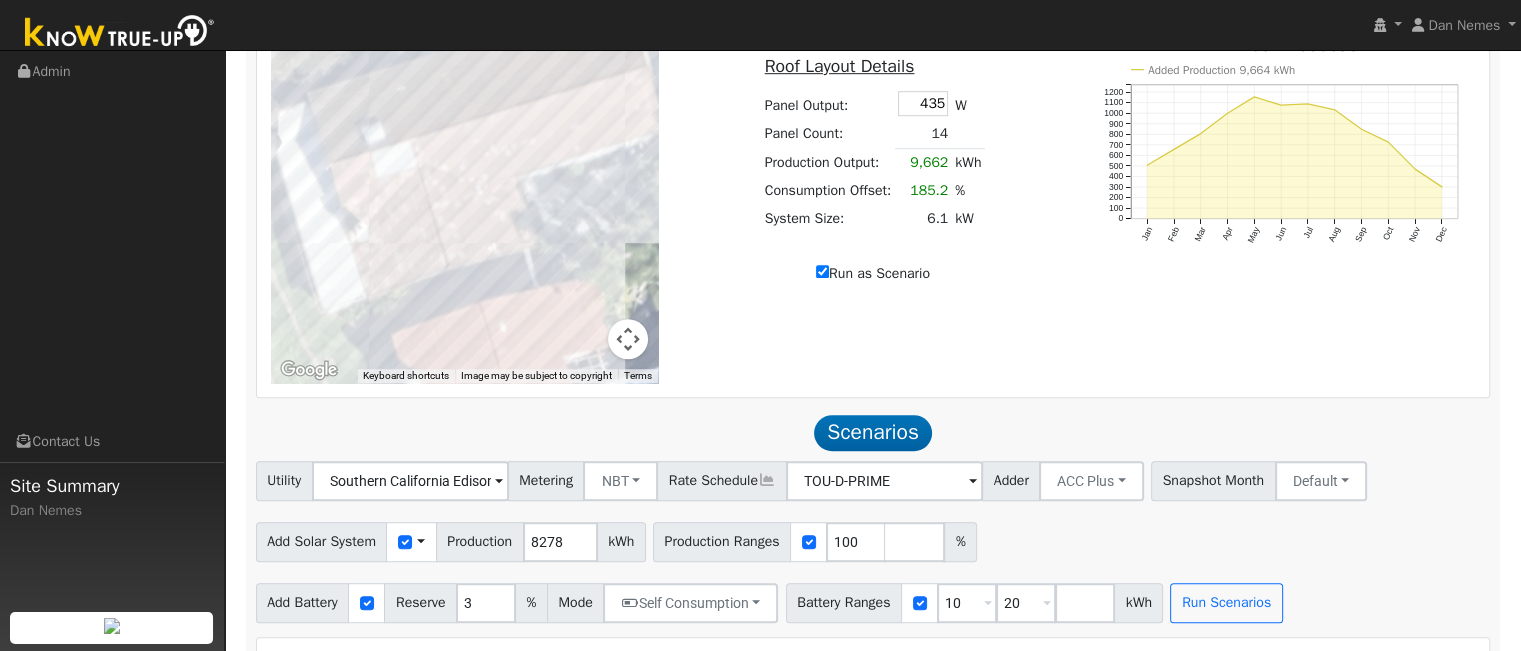 scroll, scrollTop: 1298, scrollLeft: 0, axis: vertical 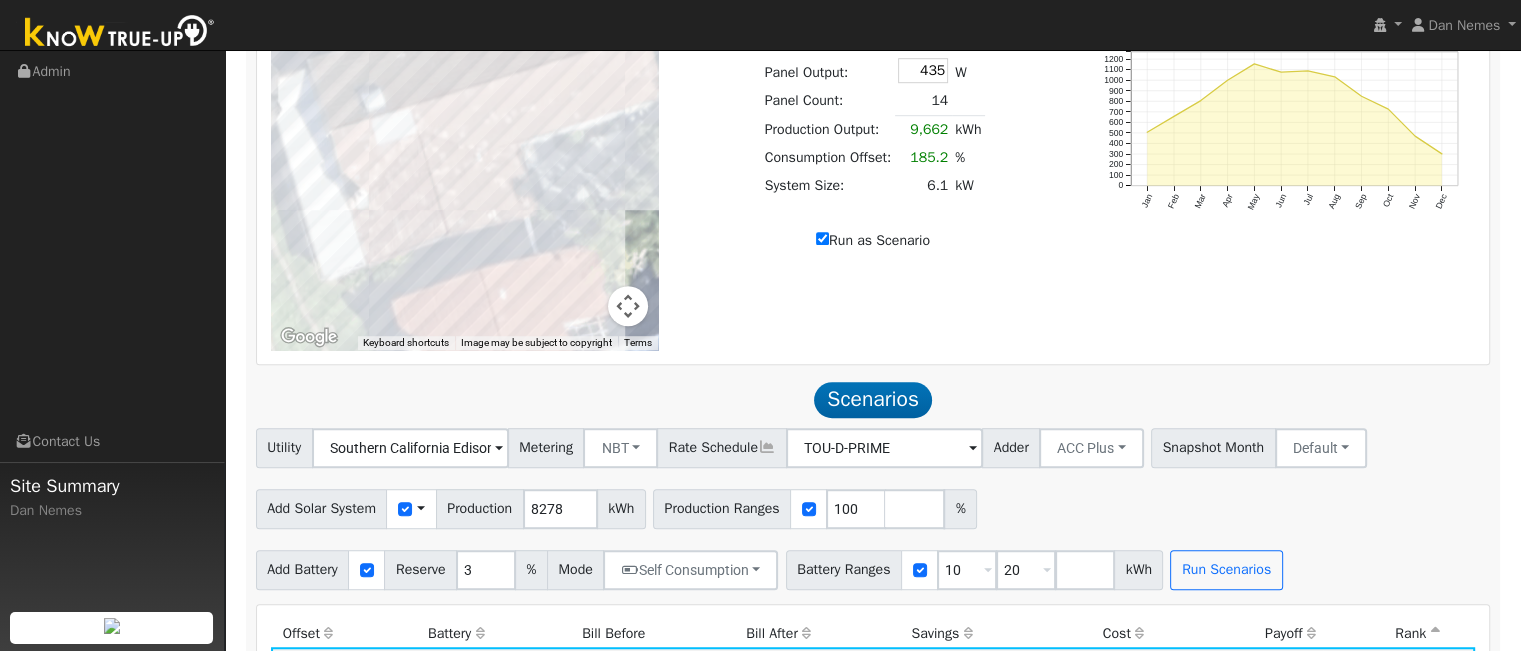 click on "Run as Scenario" at bounding box center [873, 240] 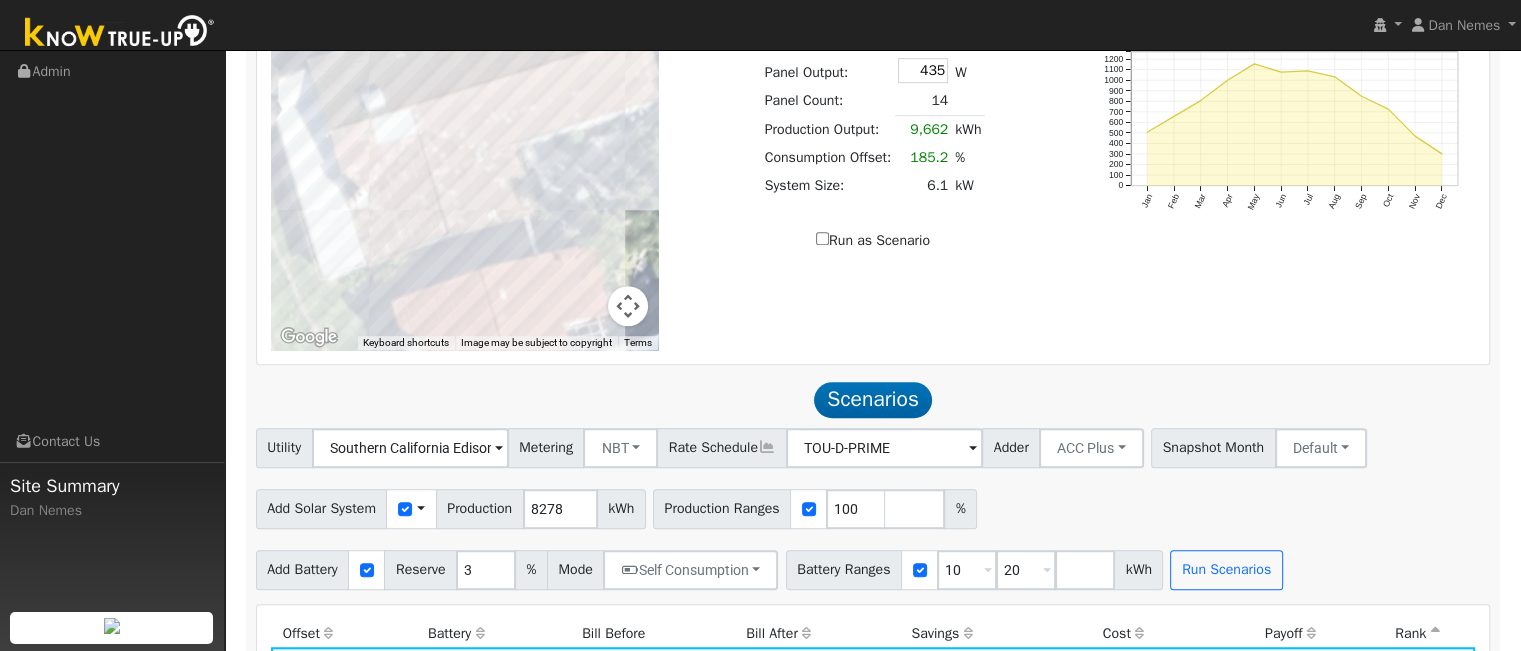 type on "5217" 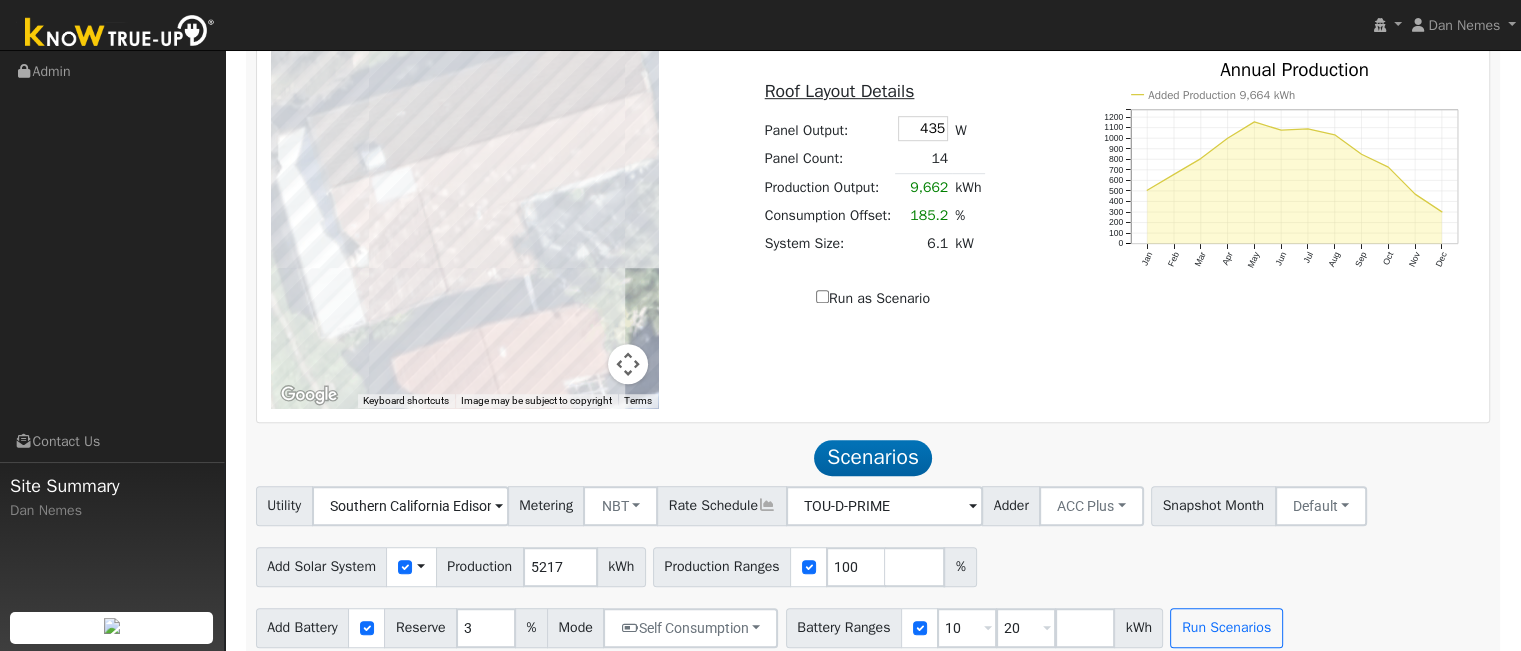 scroll, scrollTop: 1198, scrollLeft: 0, axis: vertical 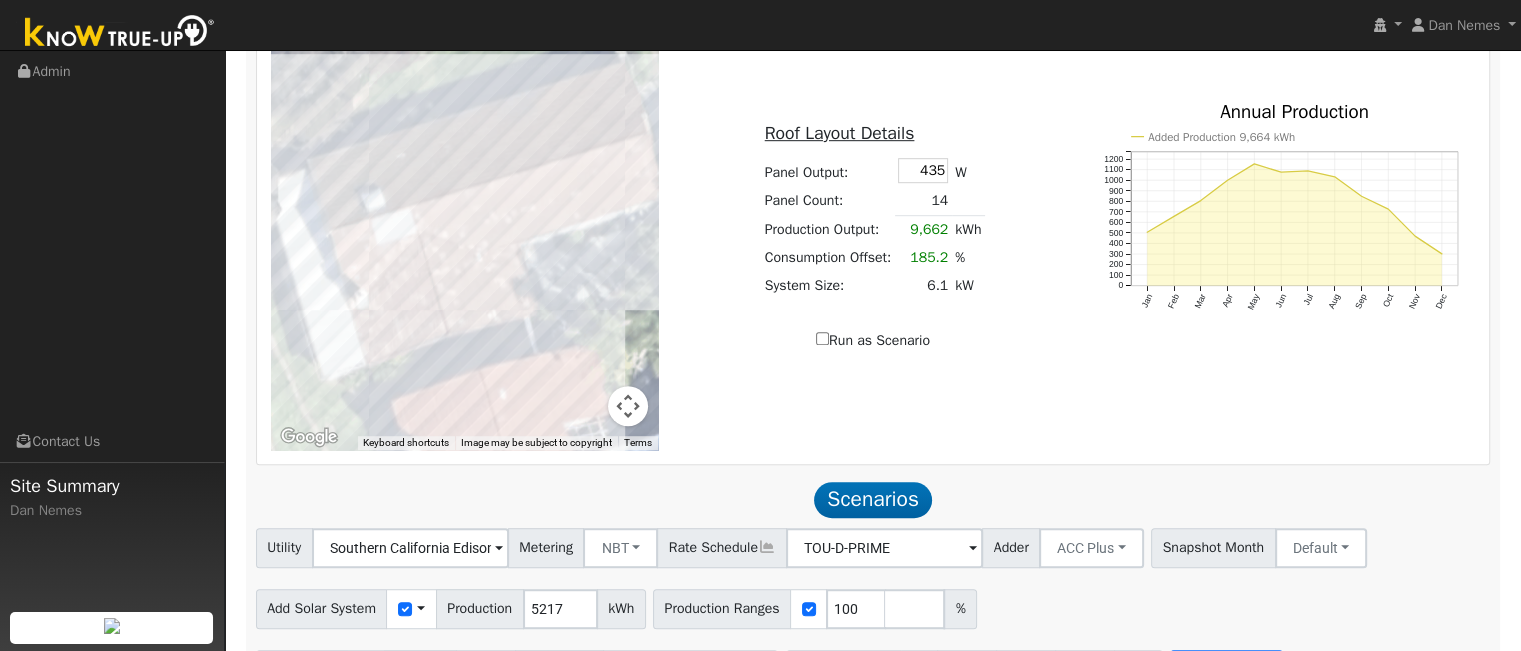 click on "Run as Scenario" at bounding box center [873, 340] 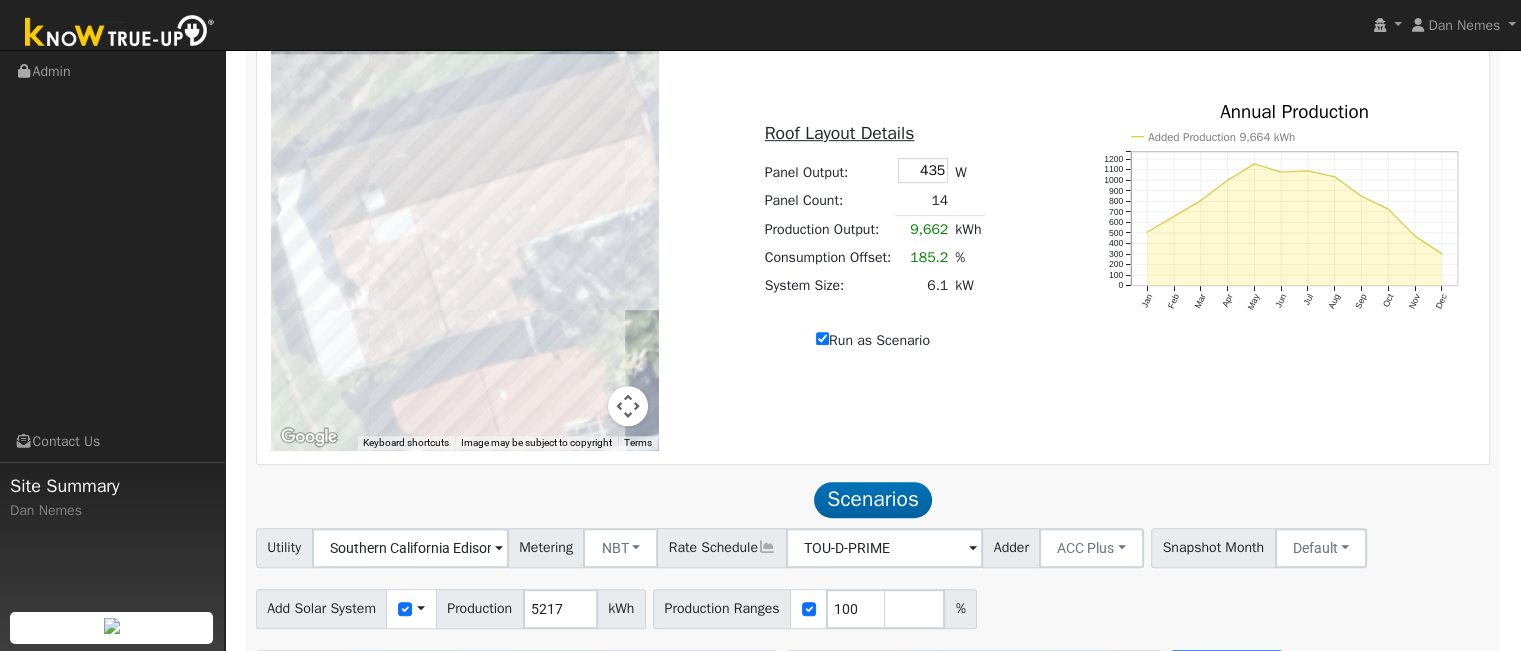type on "9662" 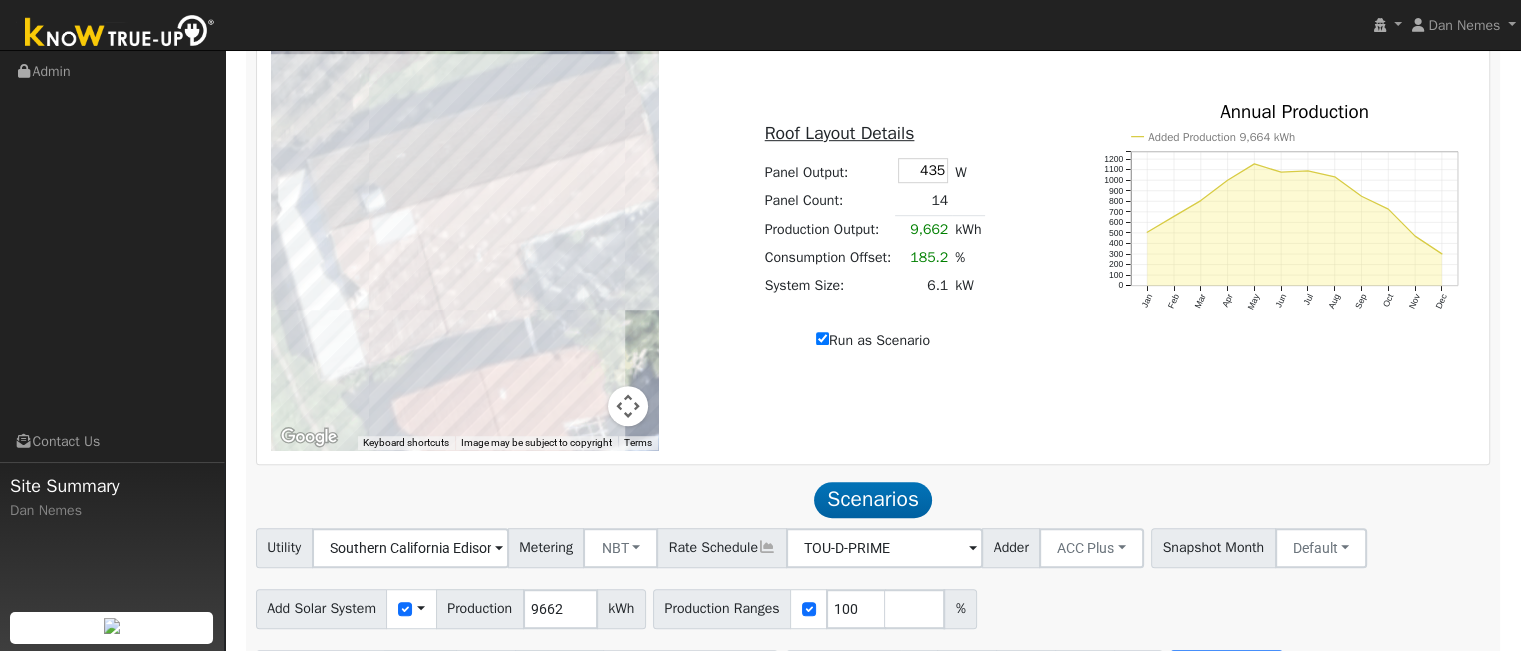 click on "Run as Scenario" at bounding box center [873, 340] 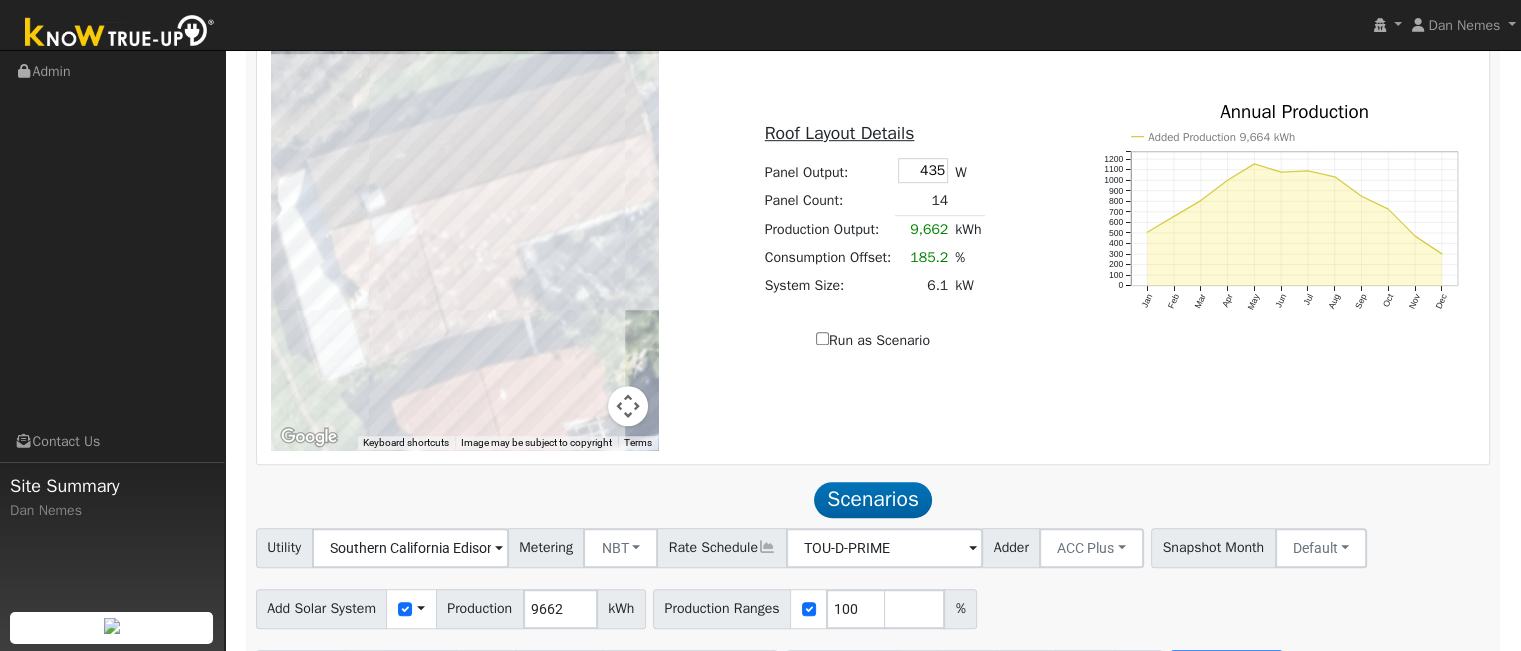 type on "5217" 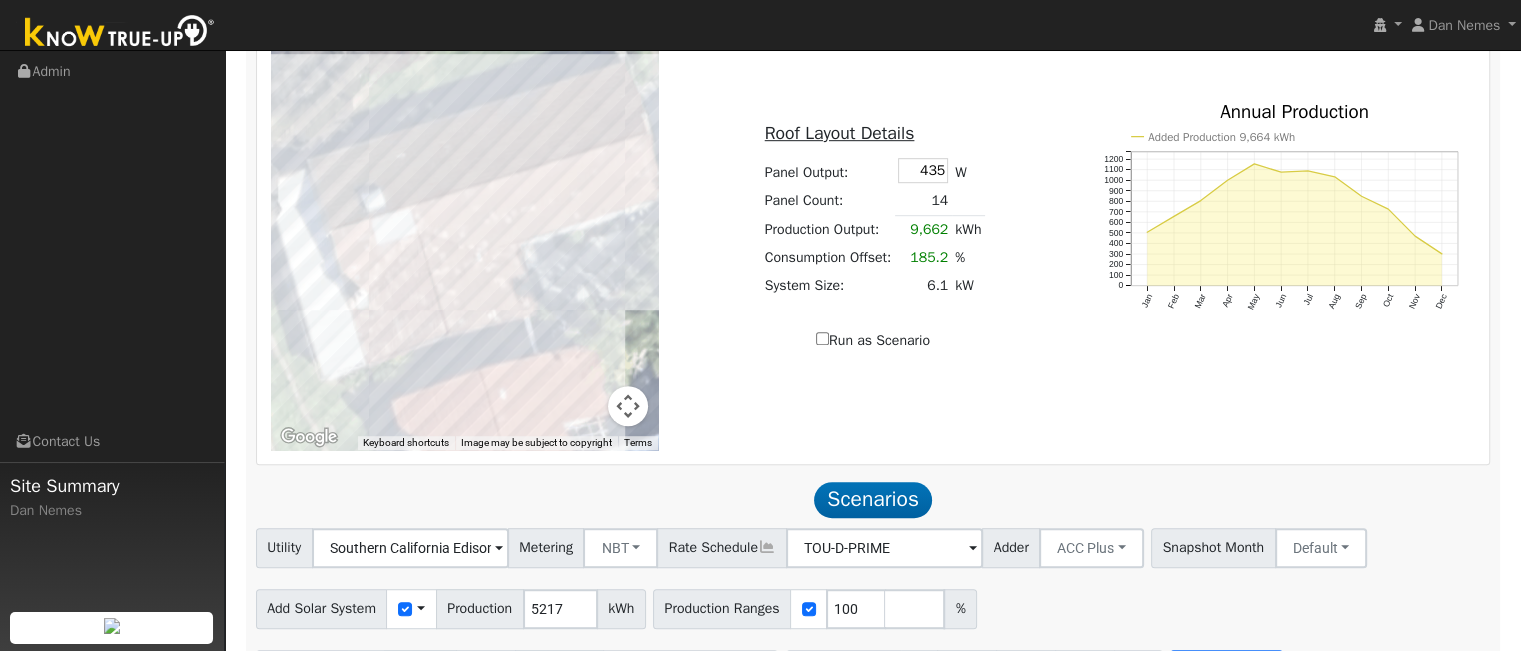 click on "Run as Scenario" at bounding box center (873, 340) 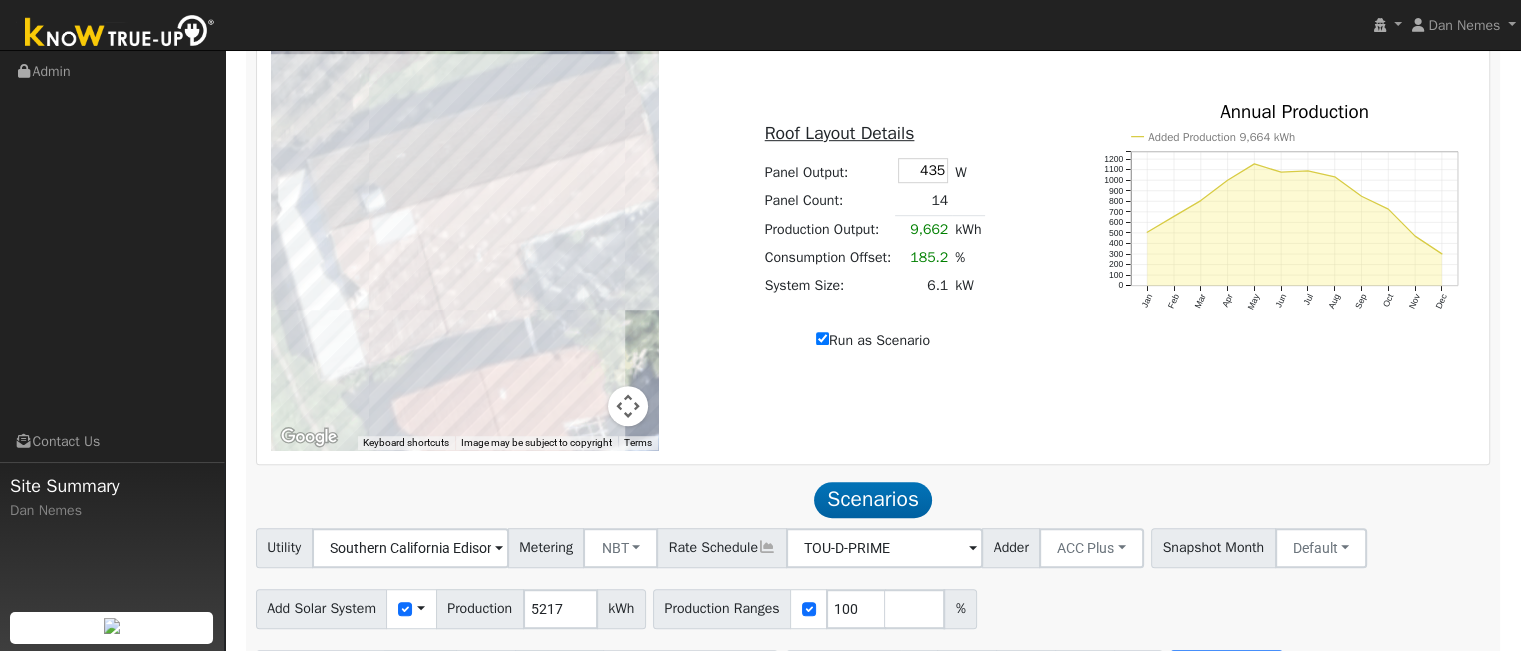 type on "9662" 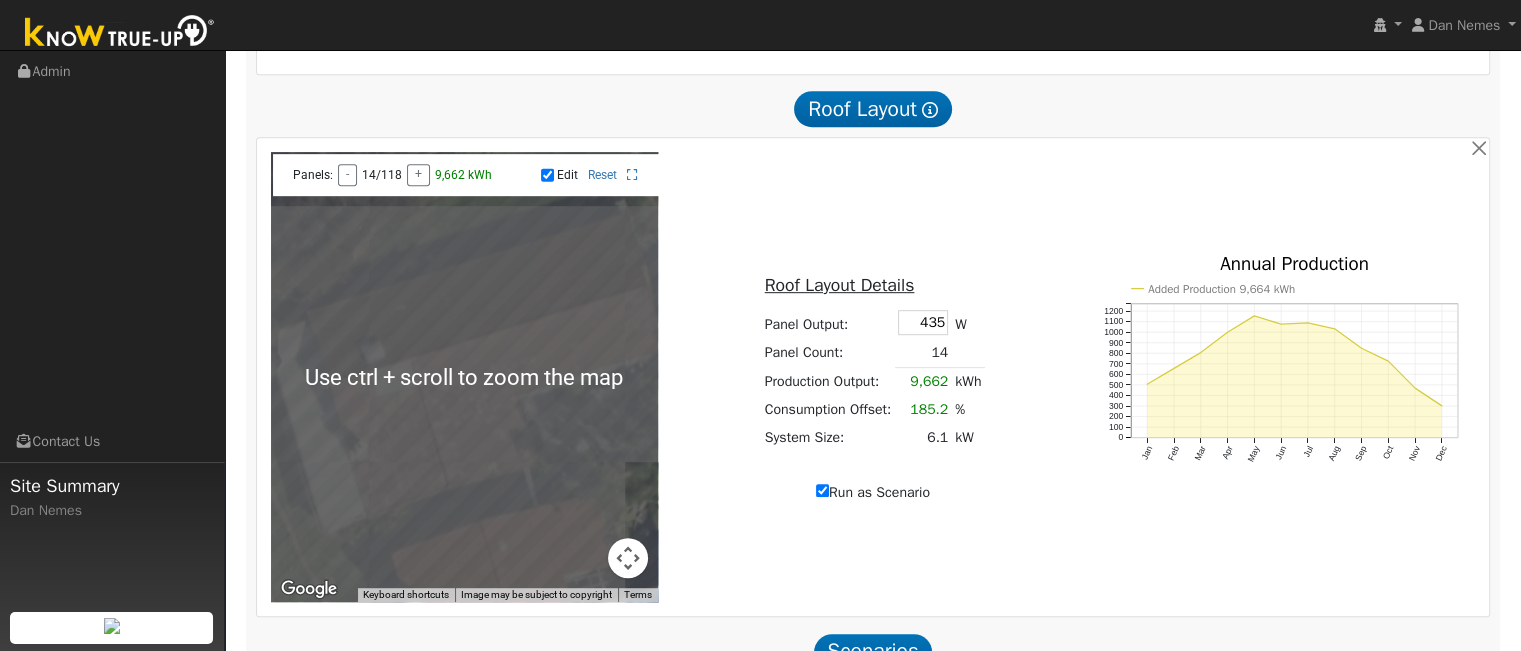 scroll, scrollTop: 998, scrollLeft: 0, axis: vertical 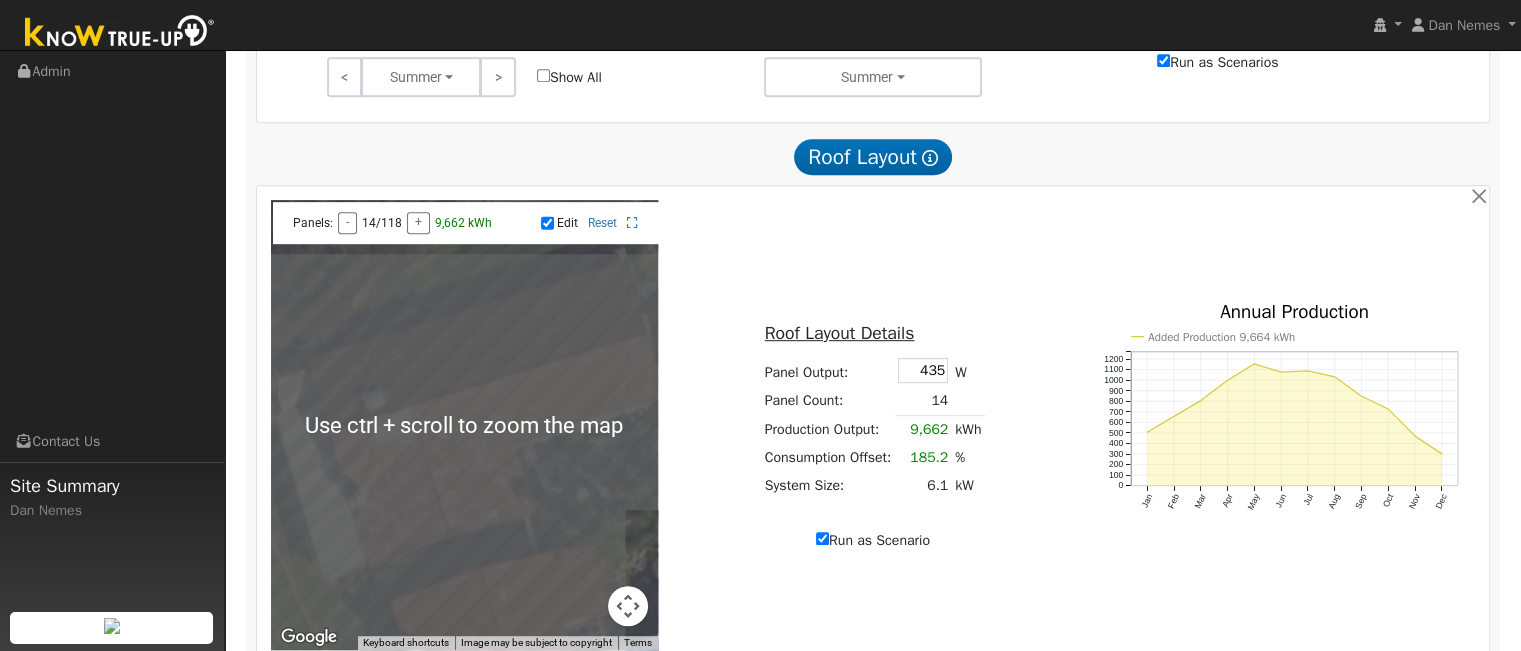click on "Edit" at bounding box center (547, 223) 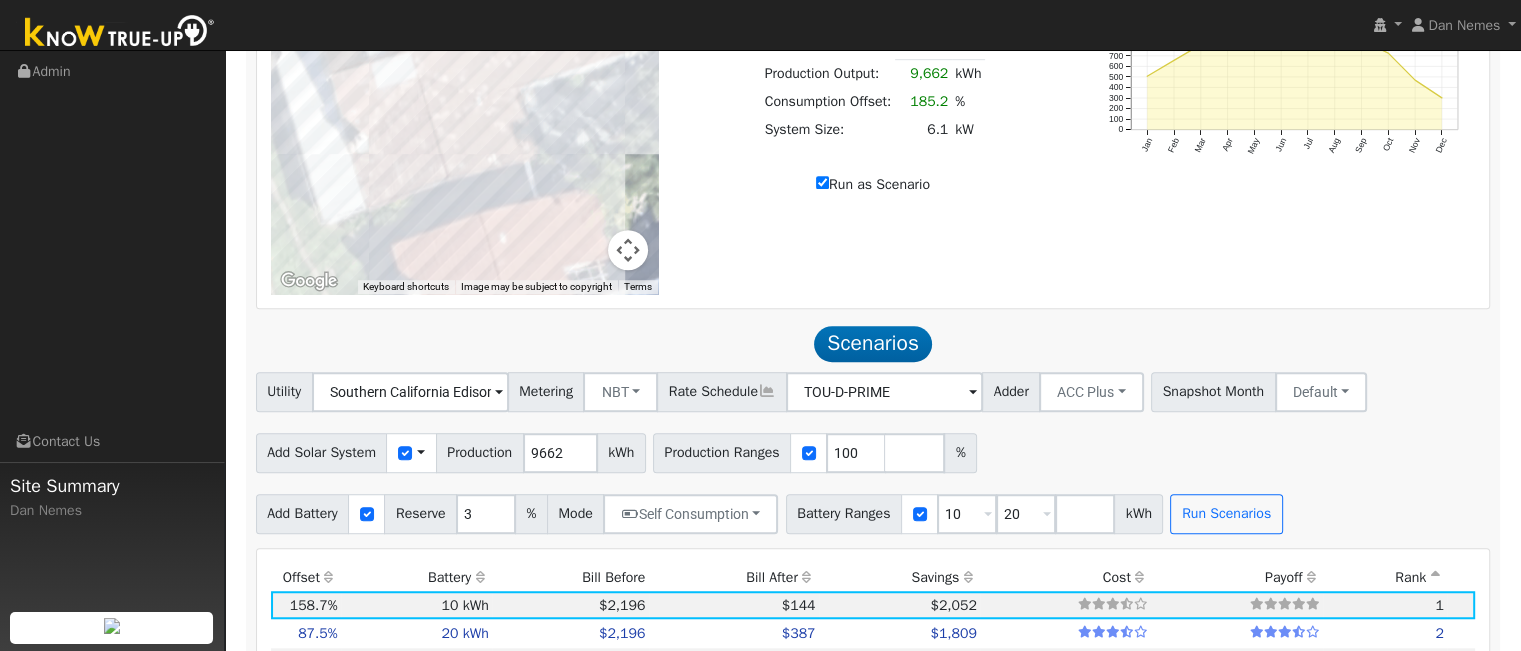 scroll, scrollTop: 1398, scrollLeft: 0, axis: vertical 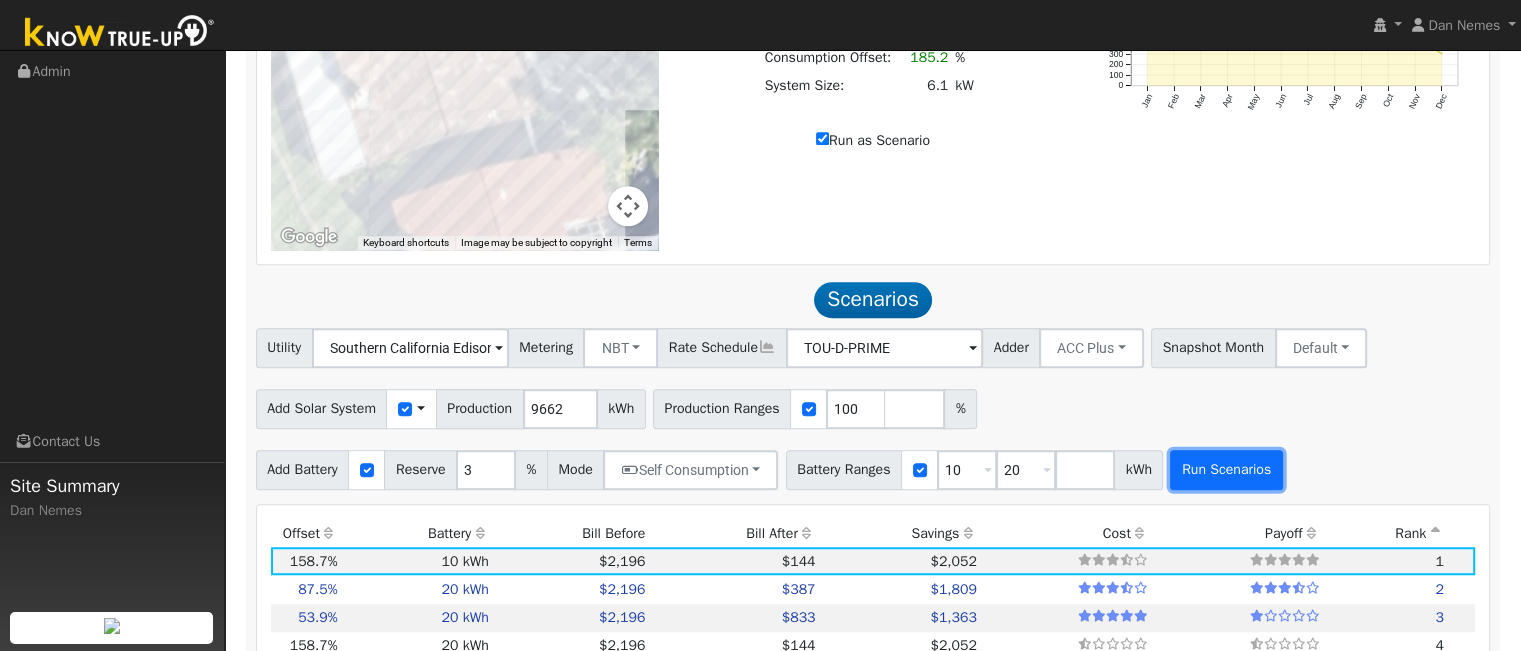 click on "Run Scenarios" at bounding box center [1226, 470] 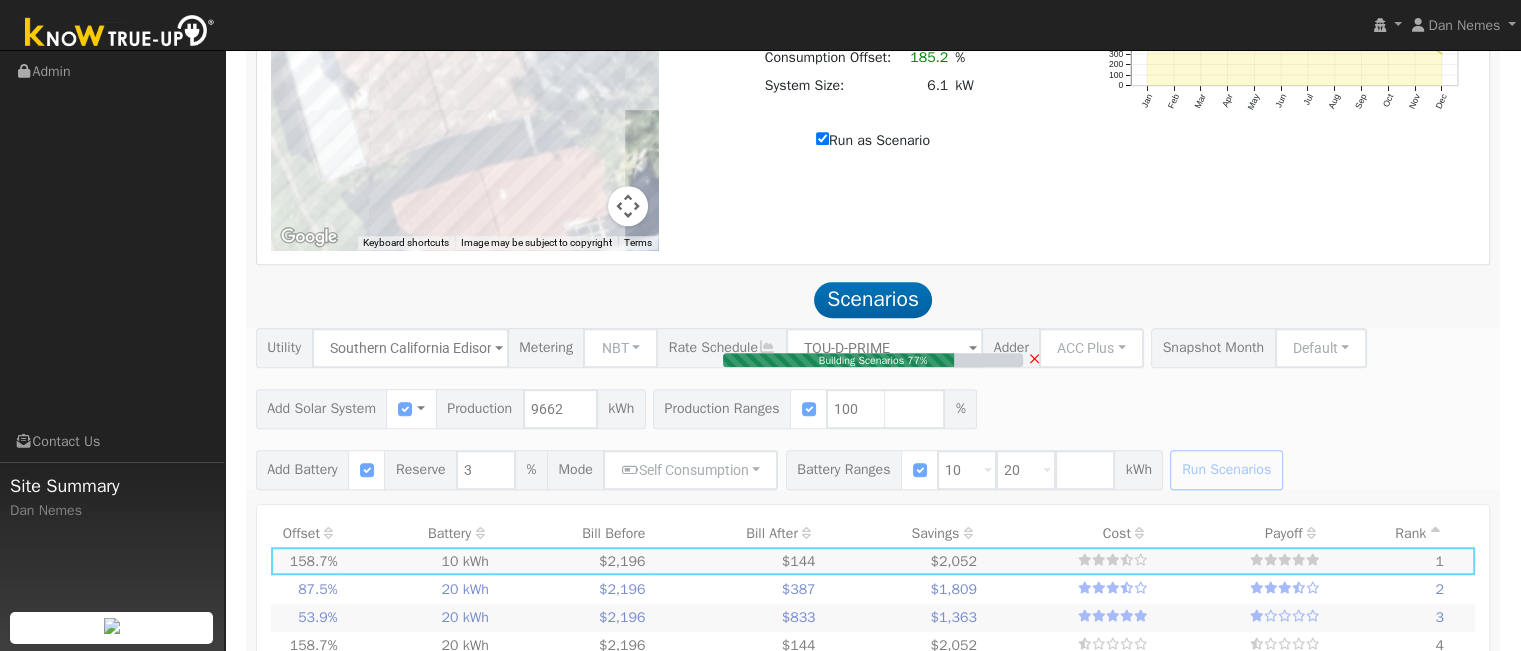 type on "6.1" 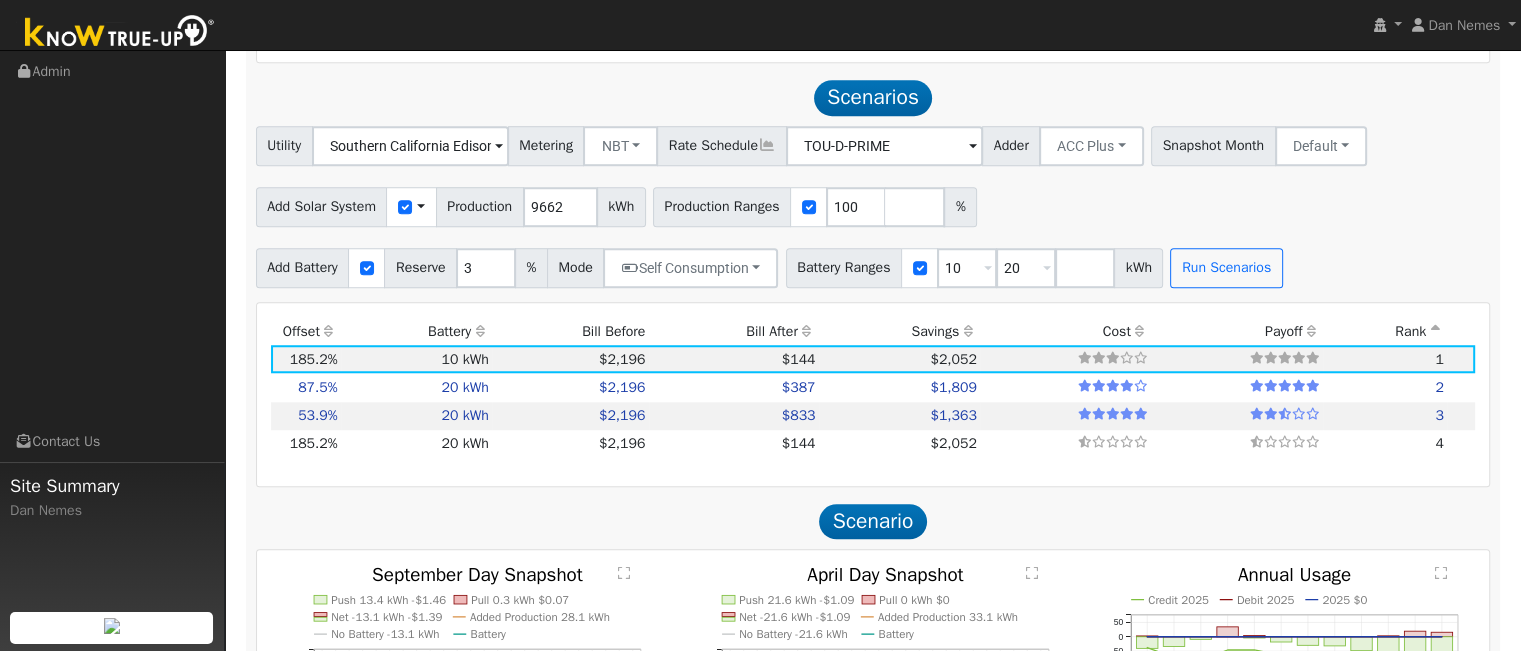 scroll, scrollTop: 1623, scrollLeft: 0, axis: vertical 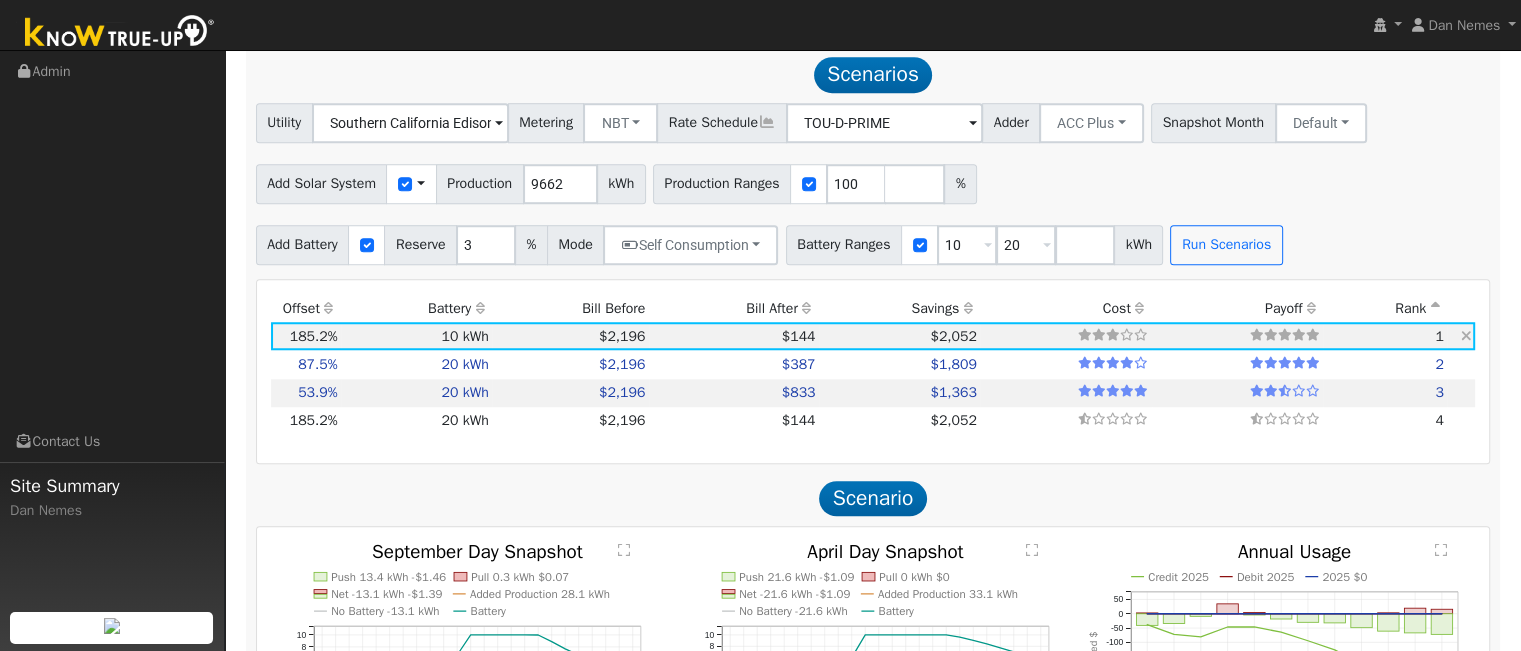 click at bounding box center [1066, 336] 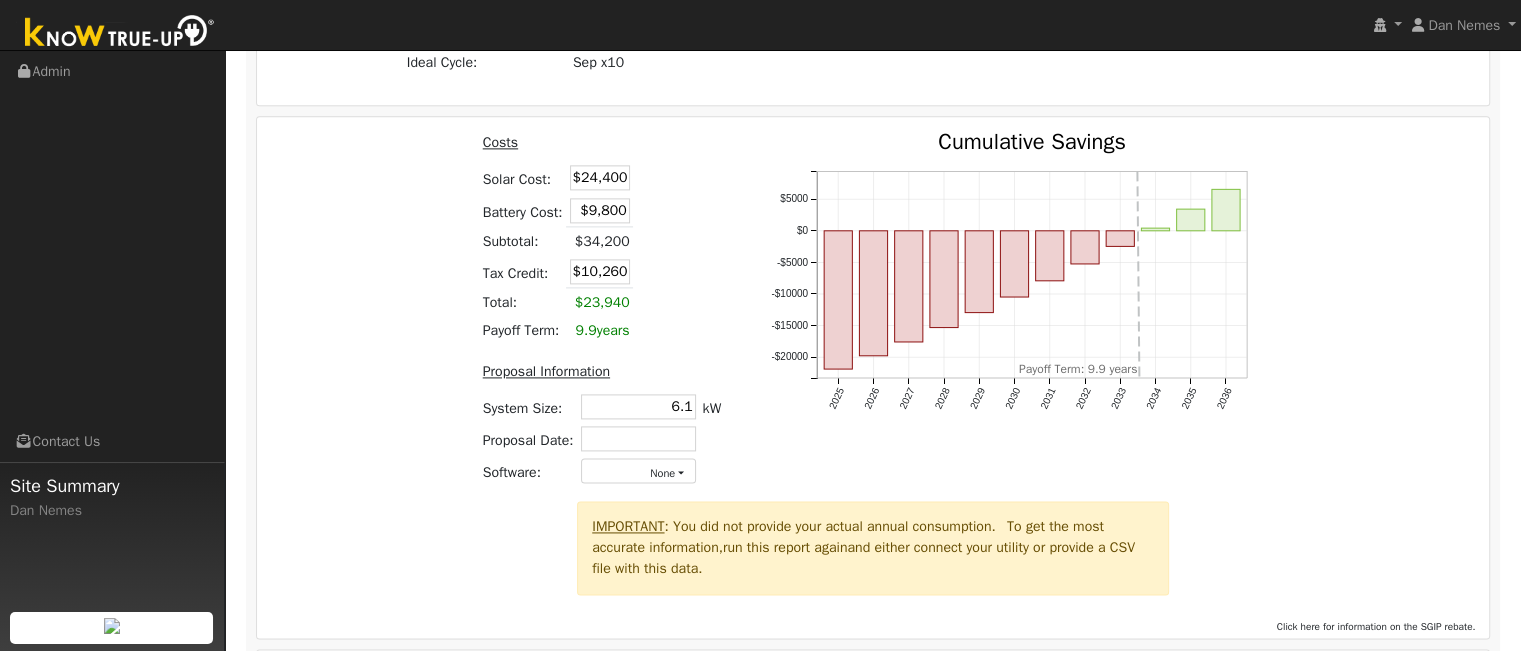 scroll, scrollTop: 2798, scrollLeft: 0, axis: vertical 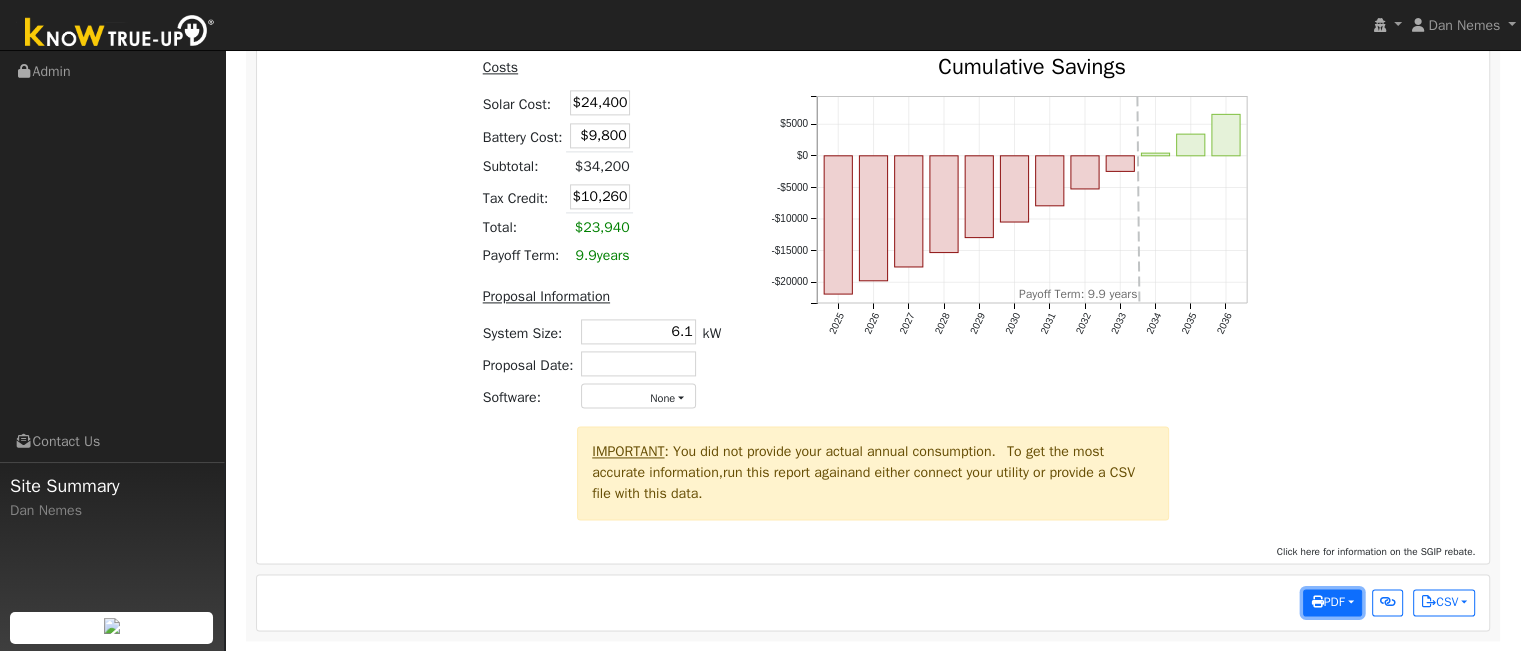 click on "PDF" at bounding box center [1327, 602] 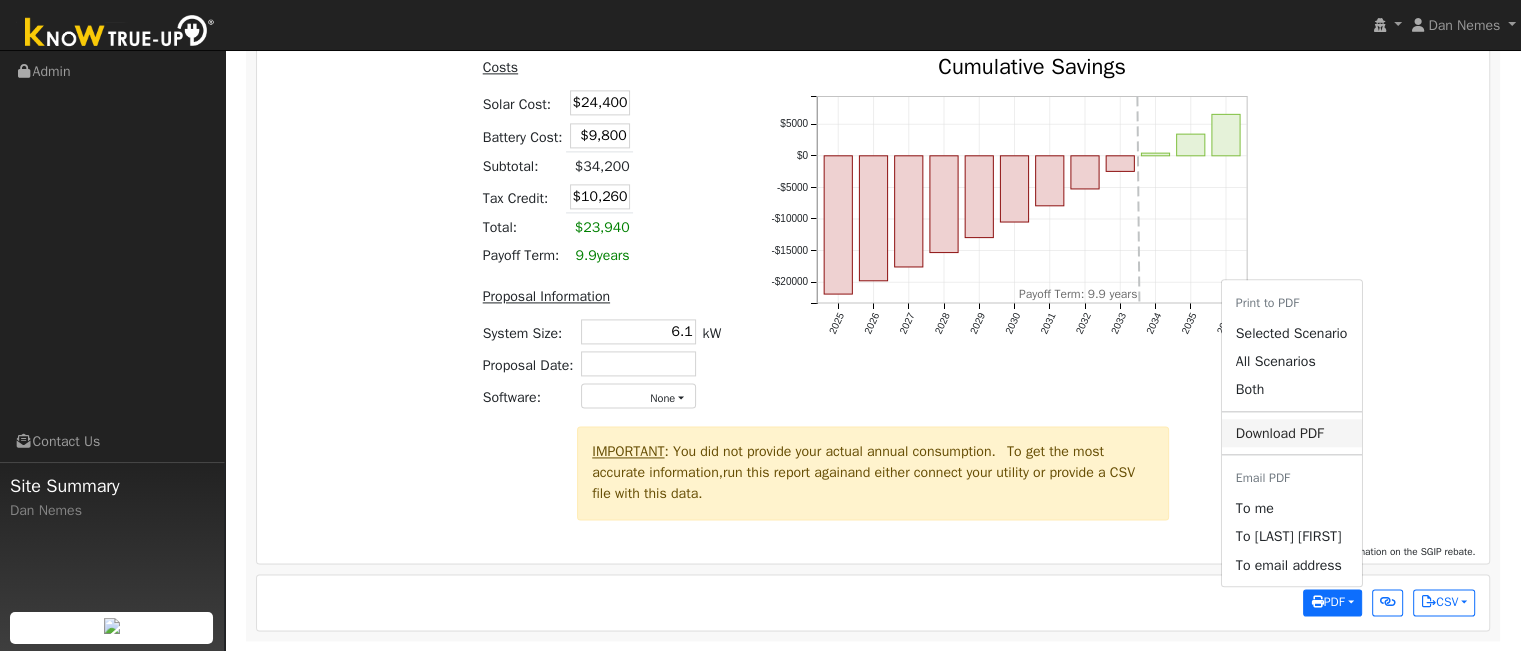 click on "Download PDF" at bounding box center [1292, 433] 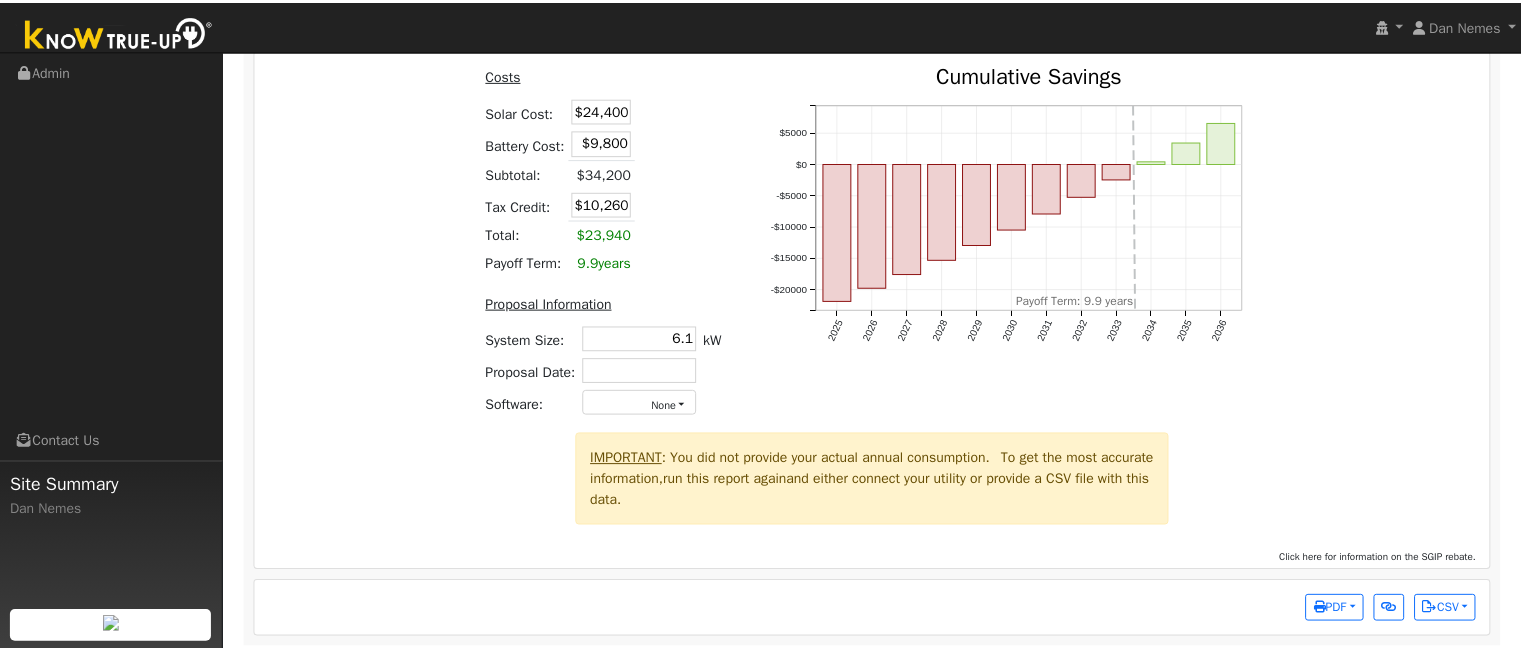 scroll, scrollTop: 2798, scrollLeft: 0, axis: vertical 